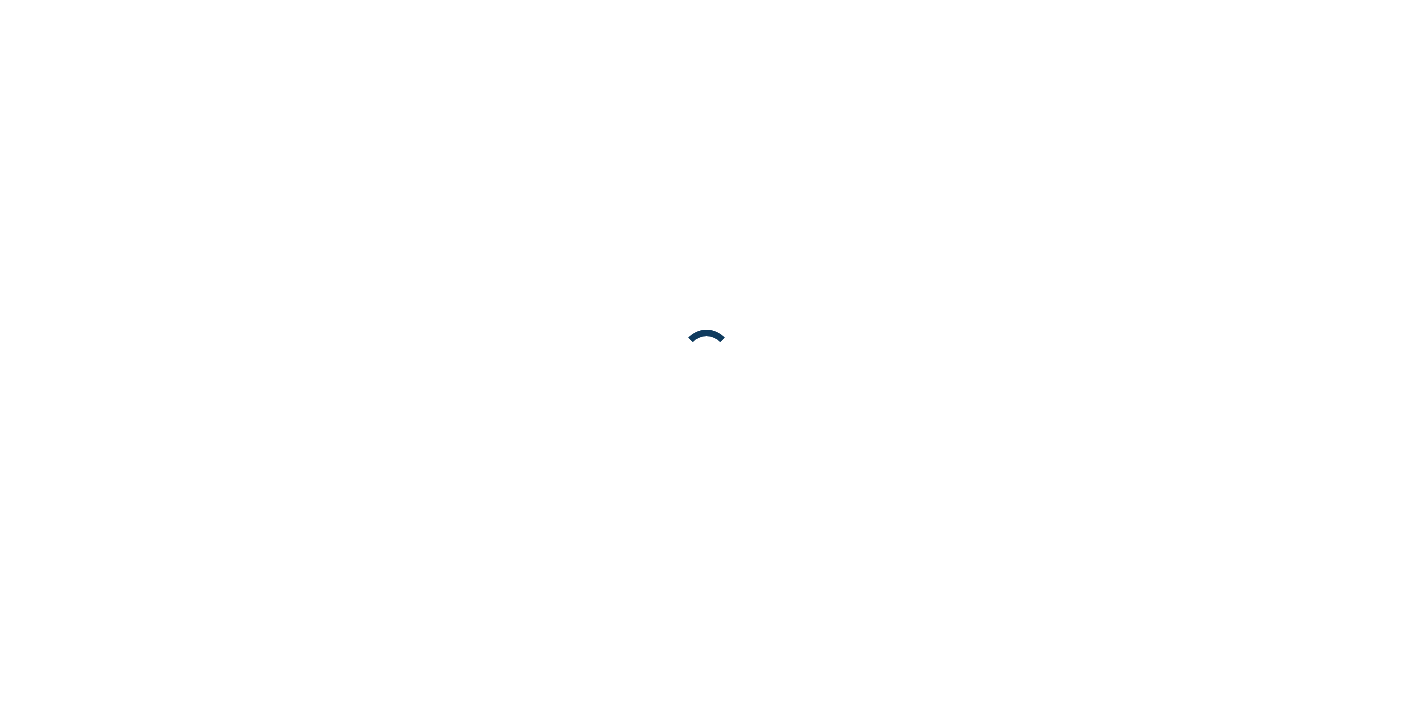 scroll, scrollTop: 0, scrollLeft: 0, axis: both 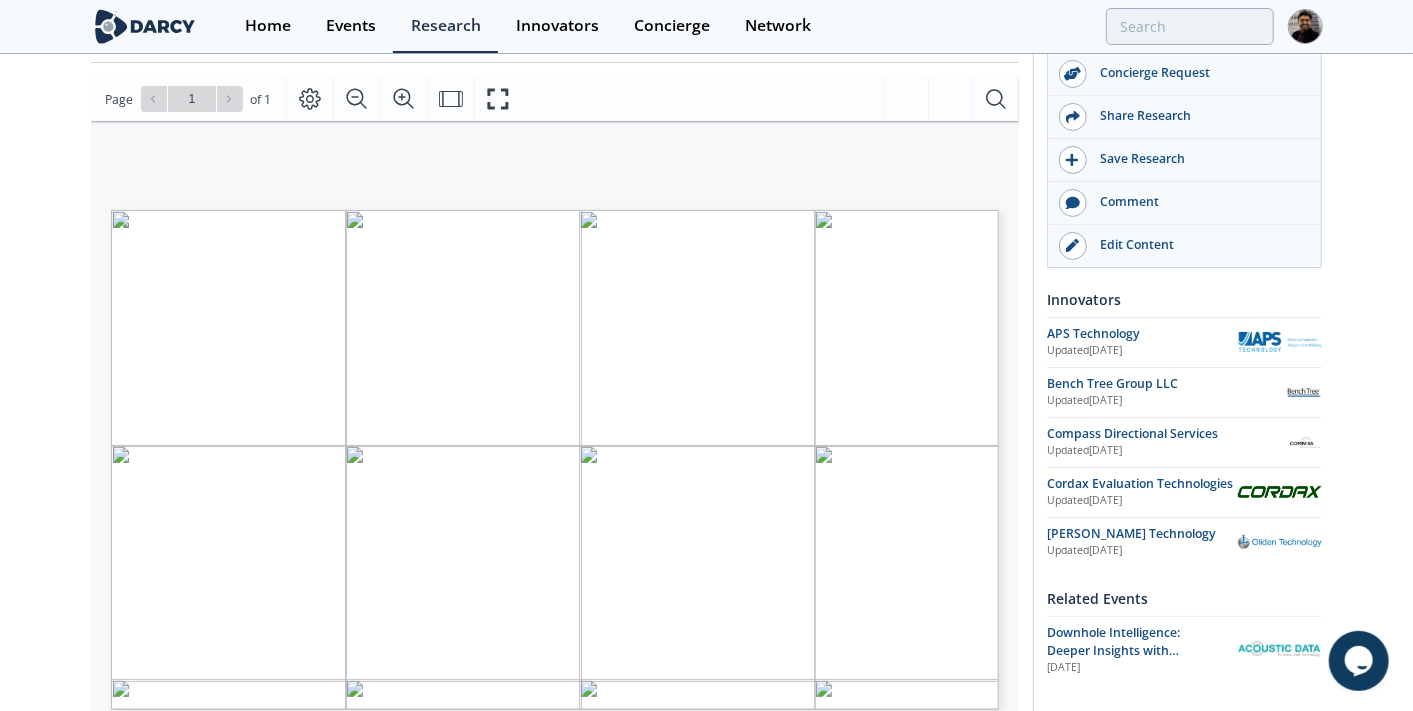 click at bounding box center [784, 658] 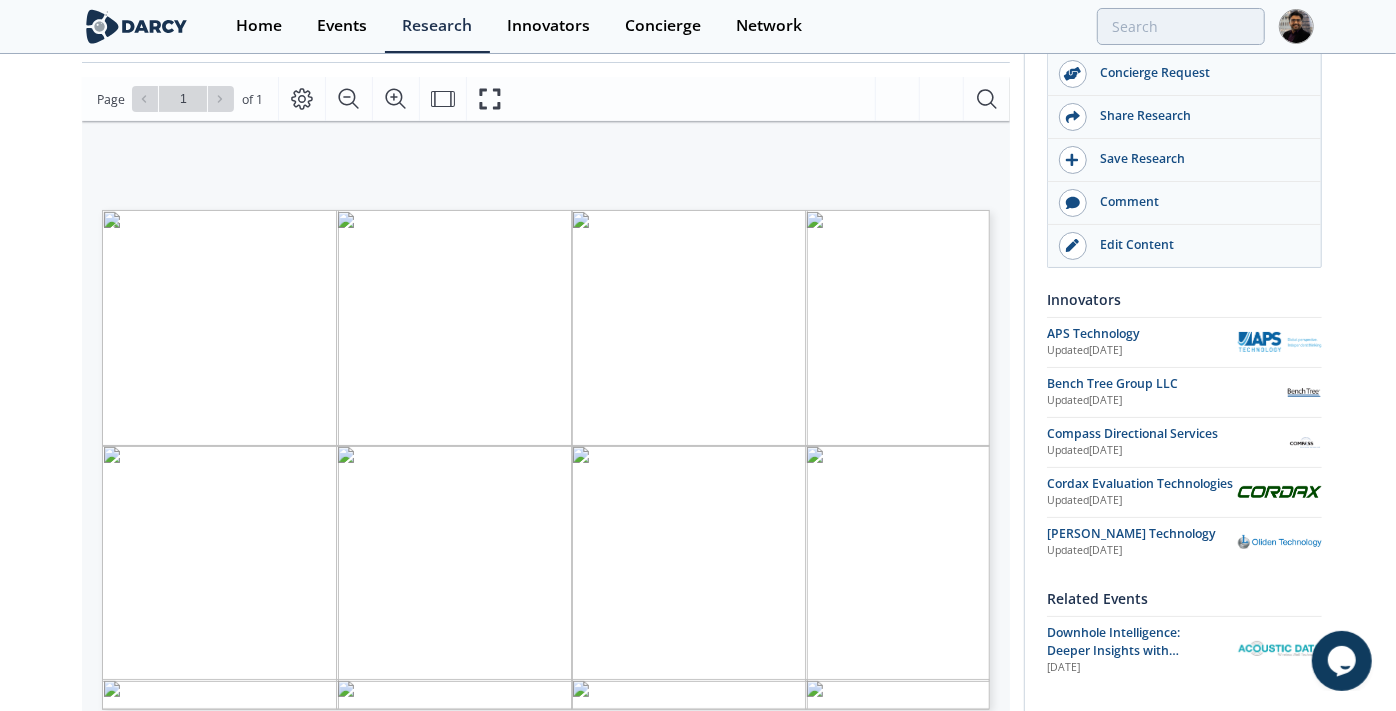 click on "[PERSON_NAME] Technology" at bounding box center (1142, 534) 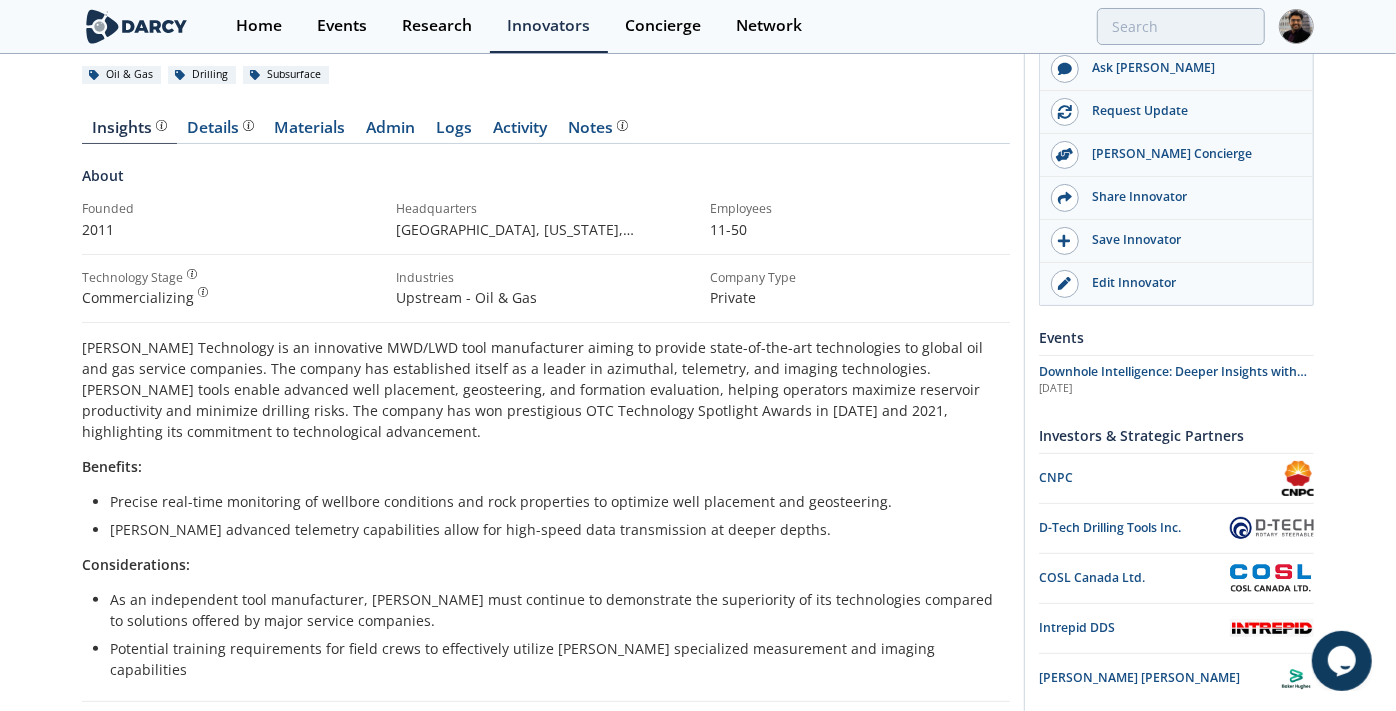scroll, scrollTop: 222, scrollLeft: 0, axis: vertical 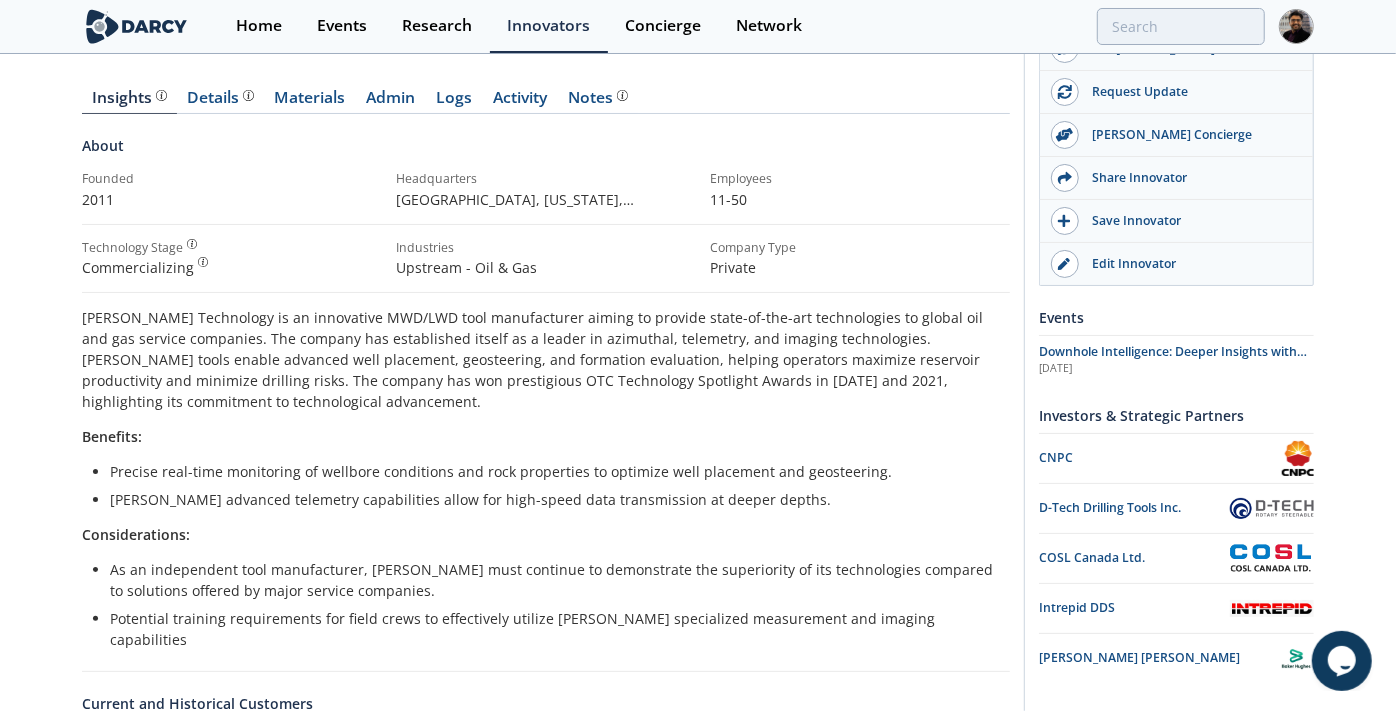 click on "Details" at bounding box center [221, 98] 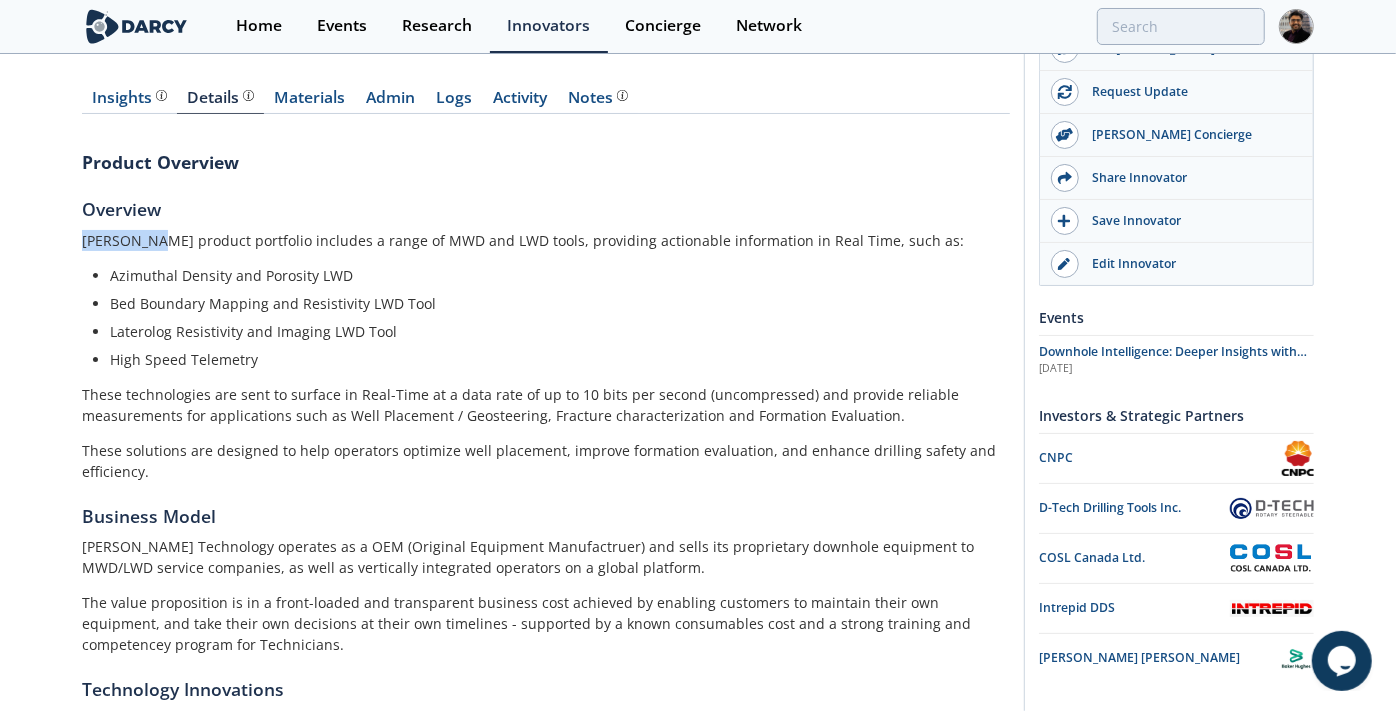 drag, startPoint x: 64, startPoint y: 241, endPoint x: 144, endPoint y: 240, distance: 80.00625 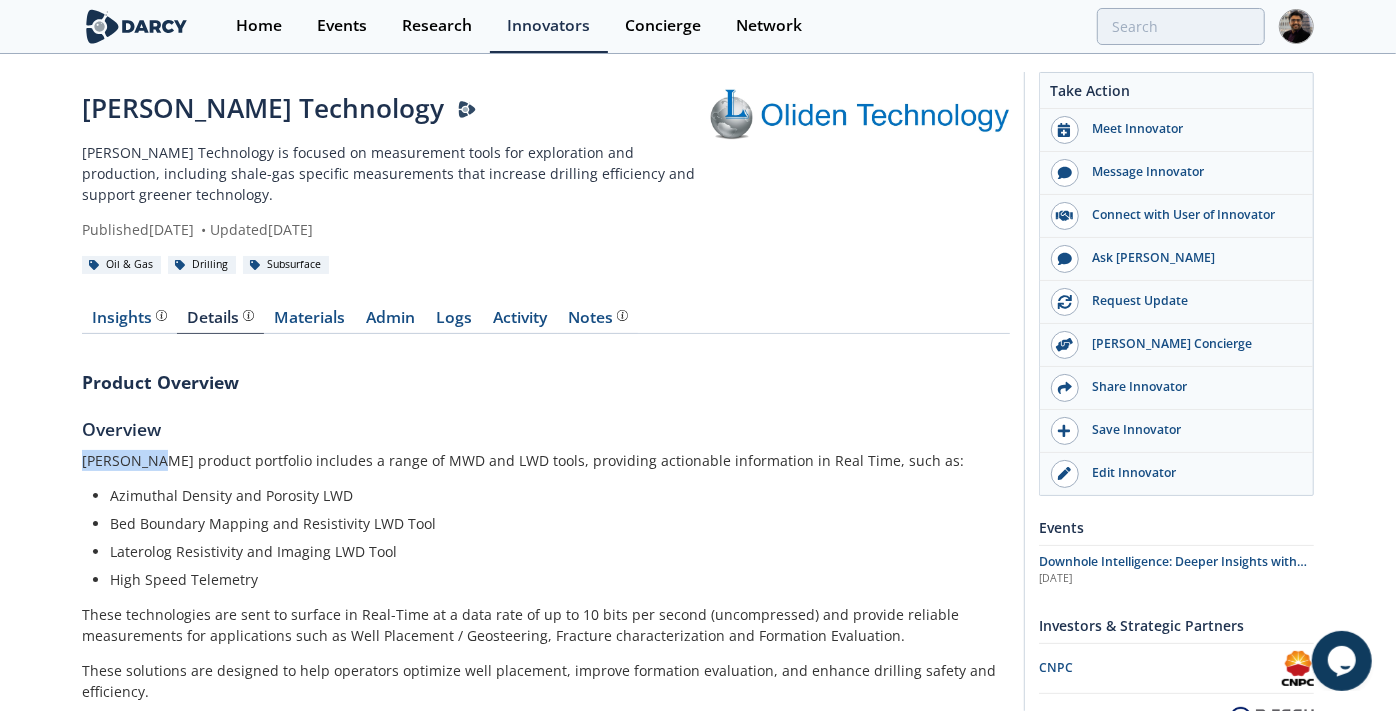 scroll, scrollTop: 0, scrollLeft: 0, axis: both 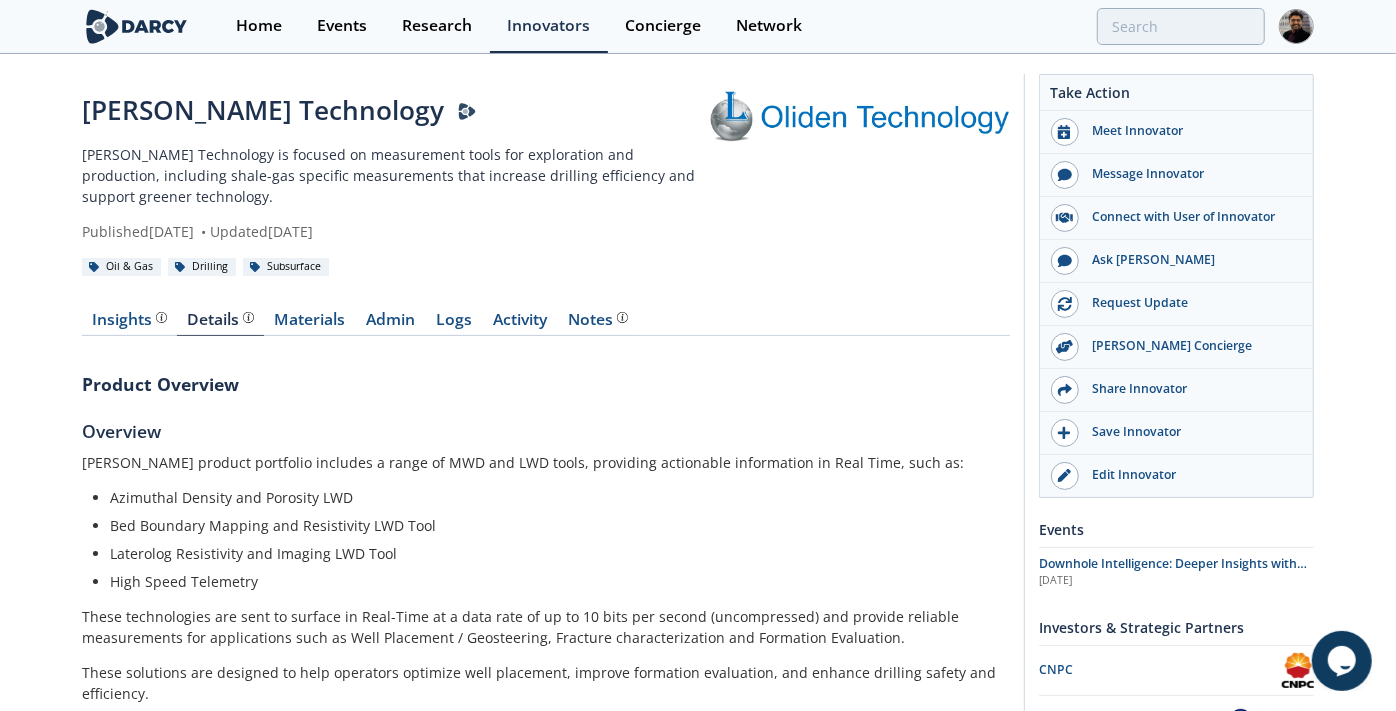 click on "Oliden Technology" at bounding box center (396, 110) 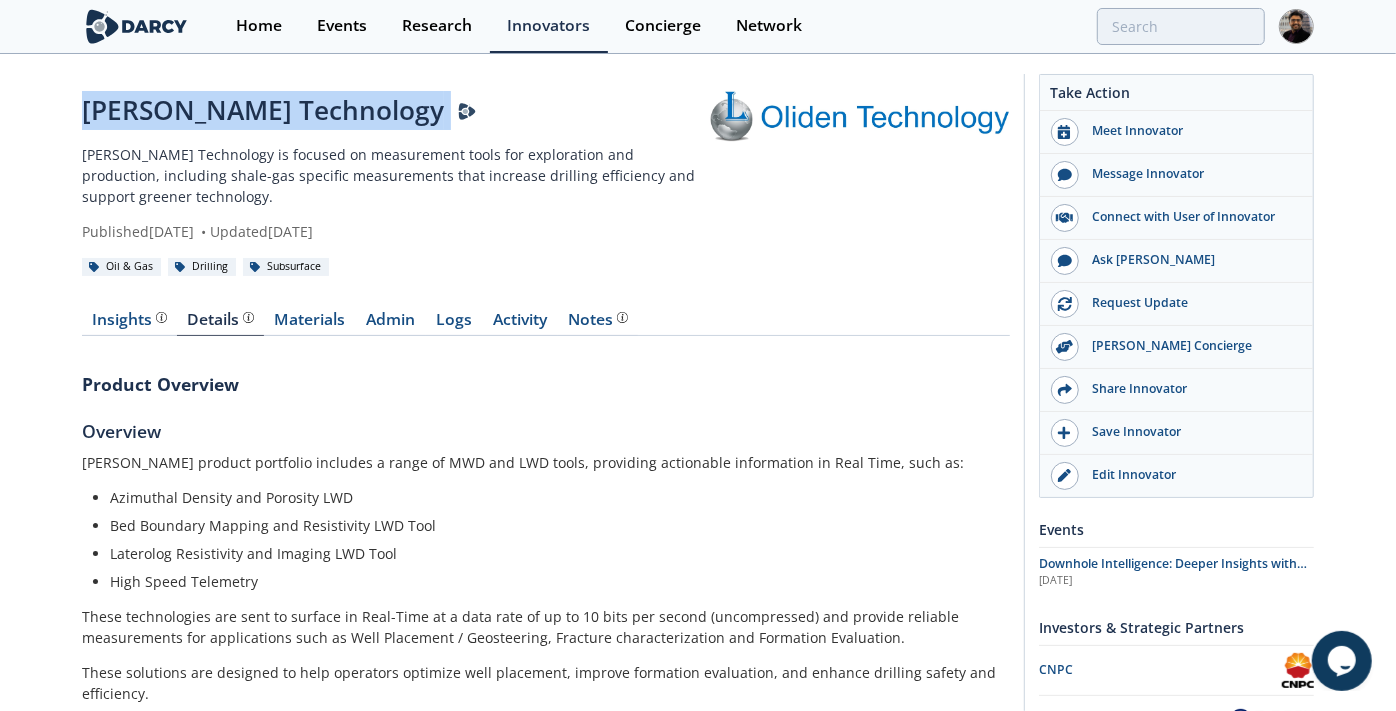 click on "Oliden Technology" at bounding box center (396, 110) 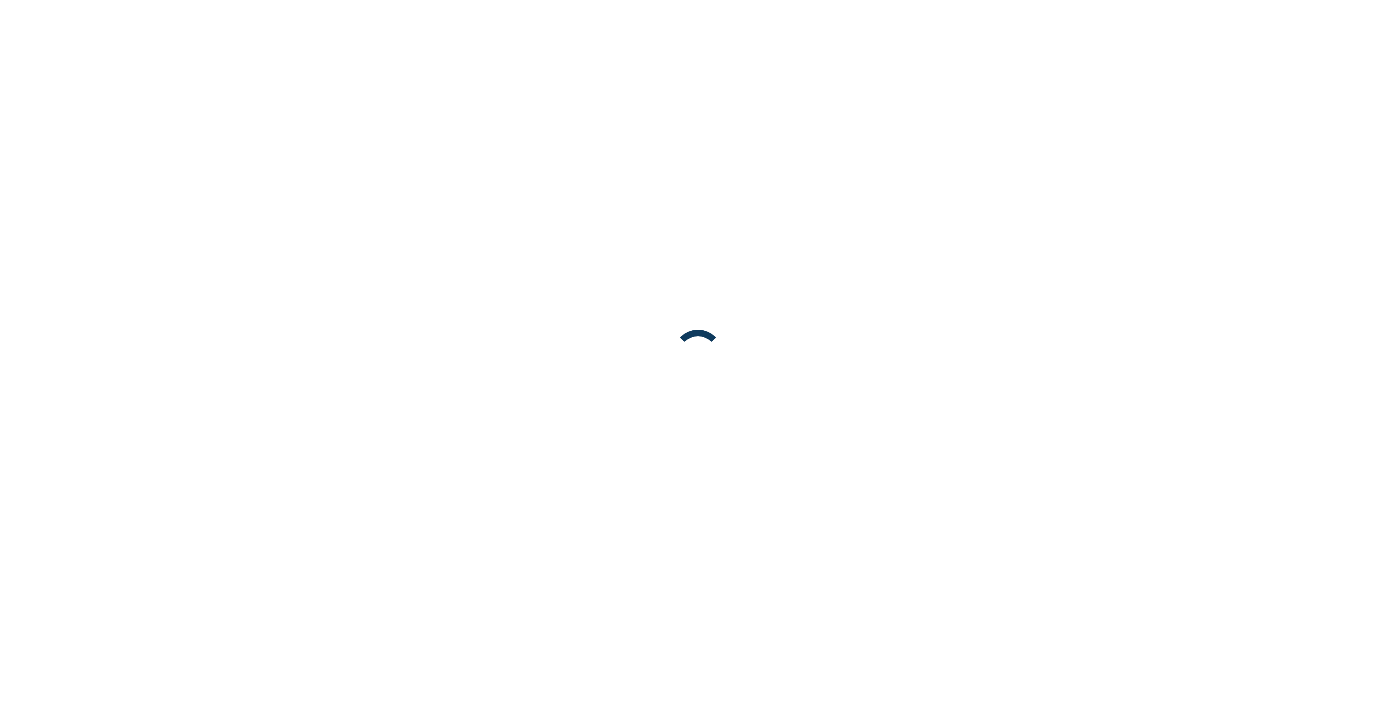scroll, scrollTop: 0, scrollLeft: 0, axis: both 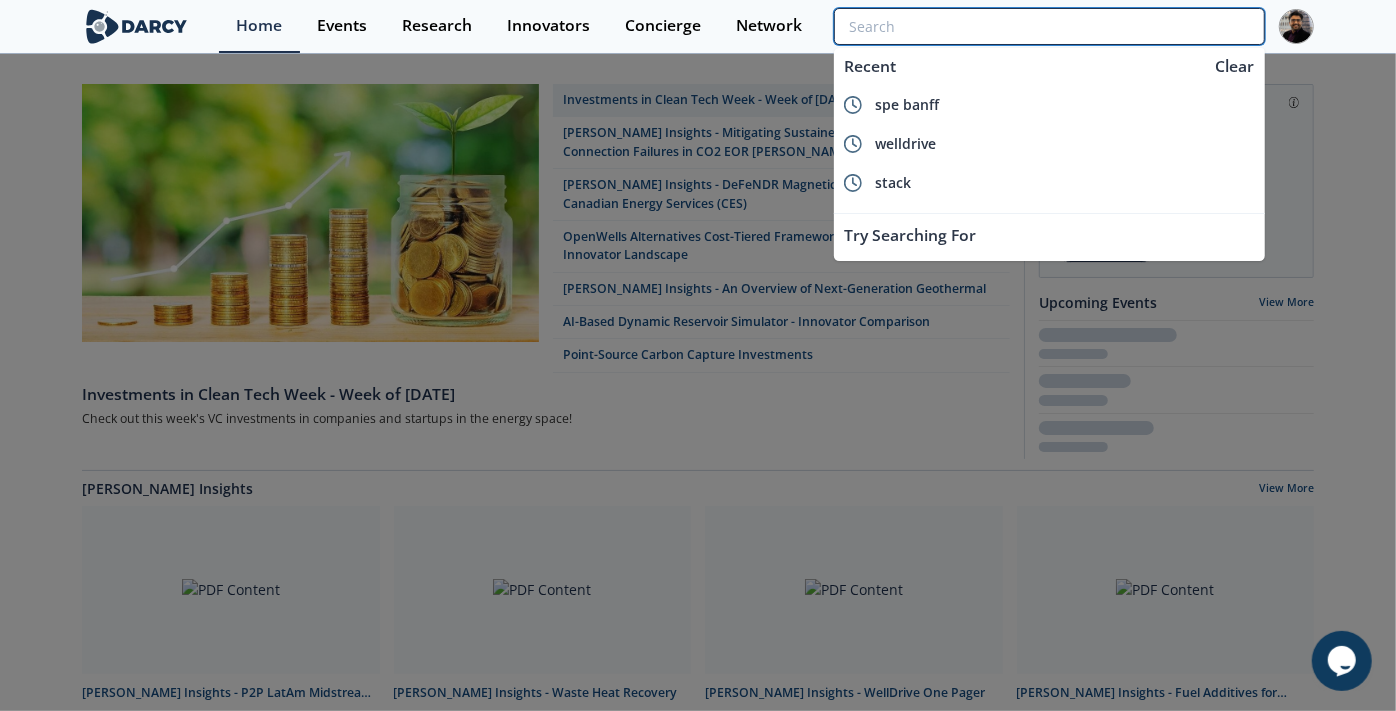 click at bounding box center [1049, 26] 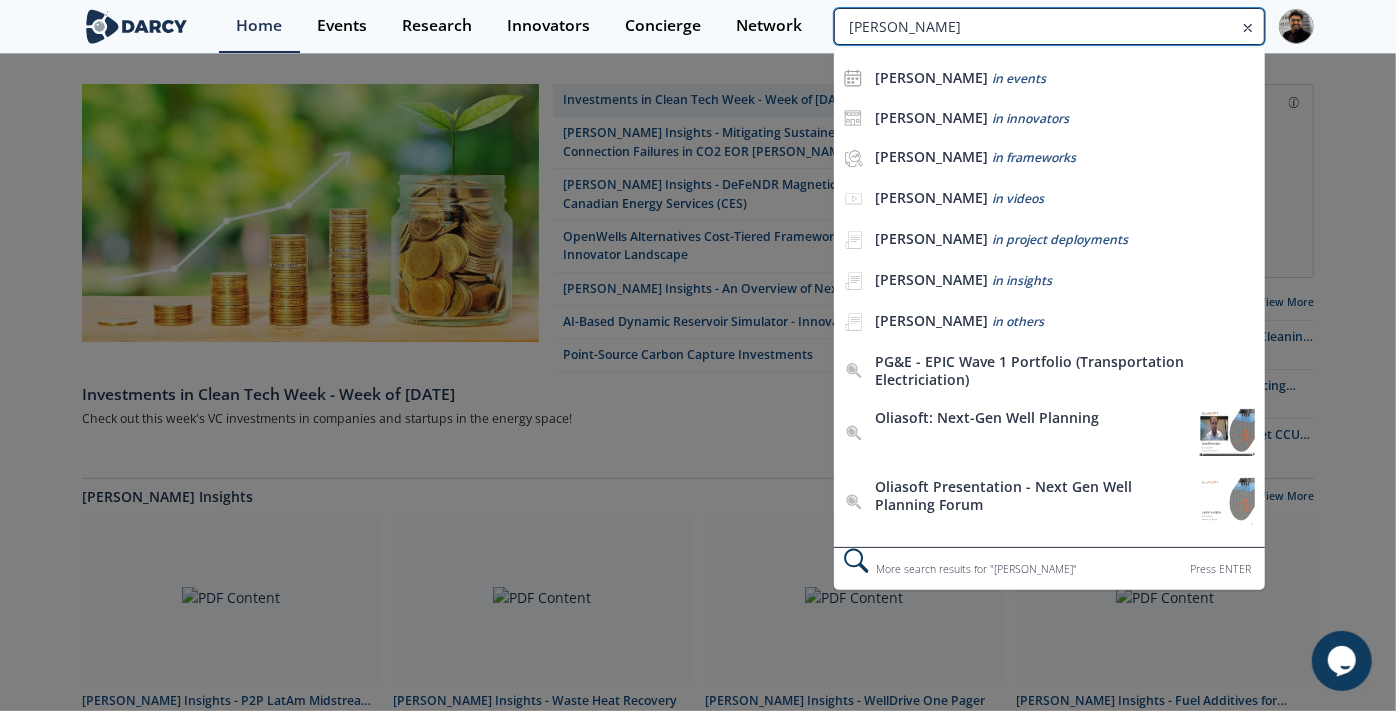 type on "oliden" 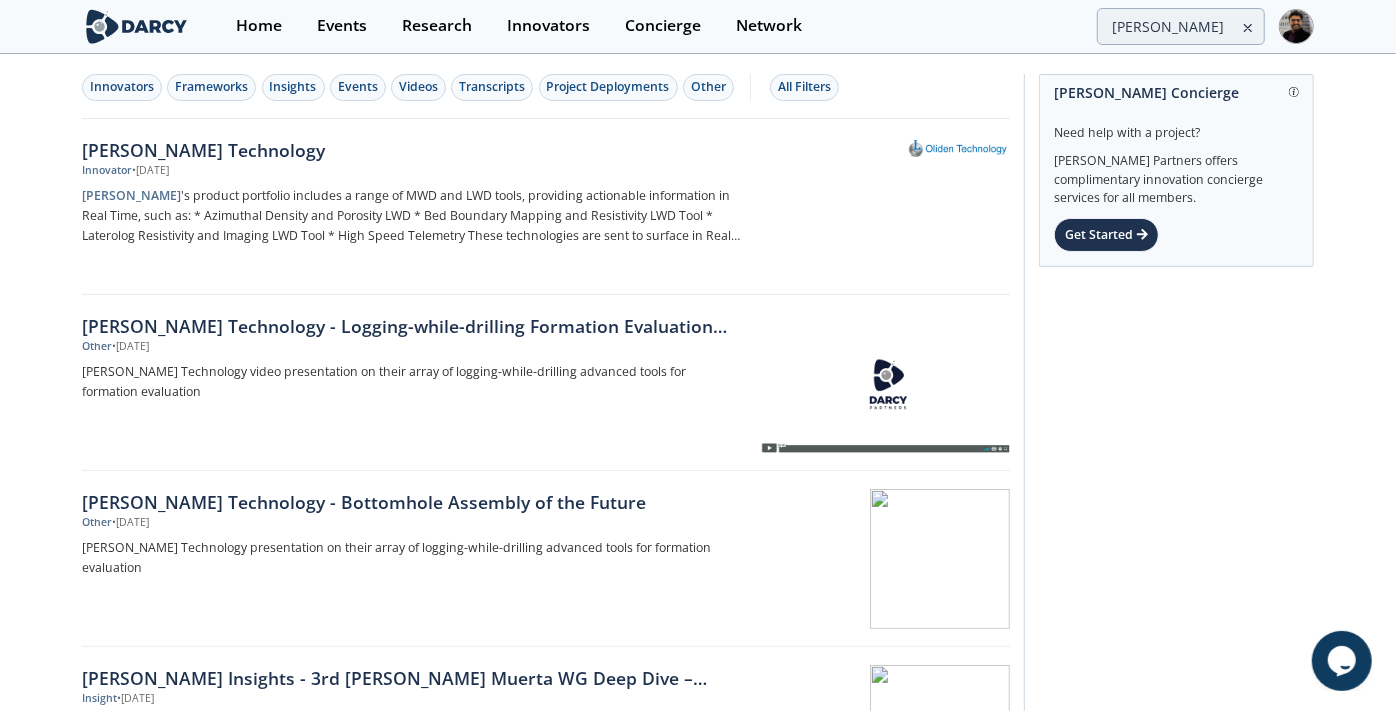 click on "Oliden 's product portfolio includes a range of MWD and LWD tools, providing actionable information in Real Time, such as:
* Azimuthal Density and Porosity LWD
* Bed Boundary Mapping and Resistivity LWD Tool
* Laterolog Resistivity and Imaging LWD Tool
* High Speed Telemetry
These technologies are sent to surface in Real-Time" at bounding box center [413, 216] 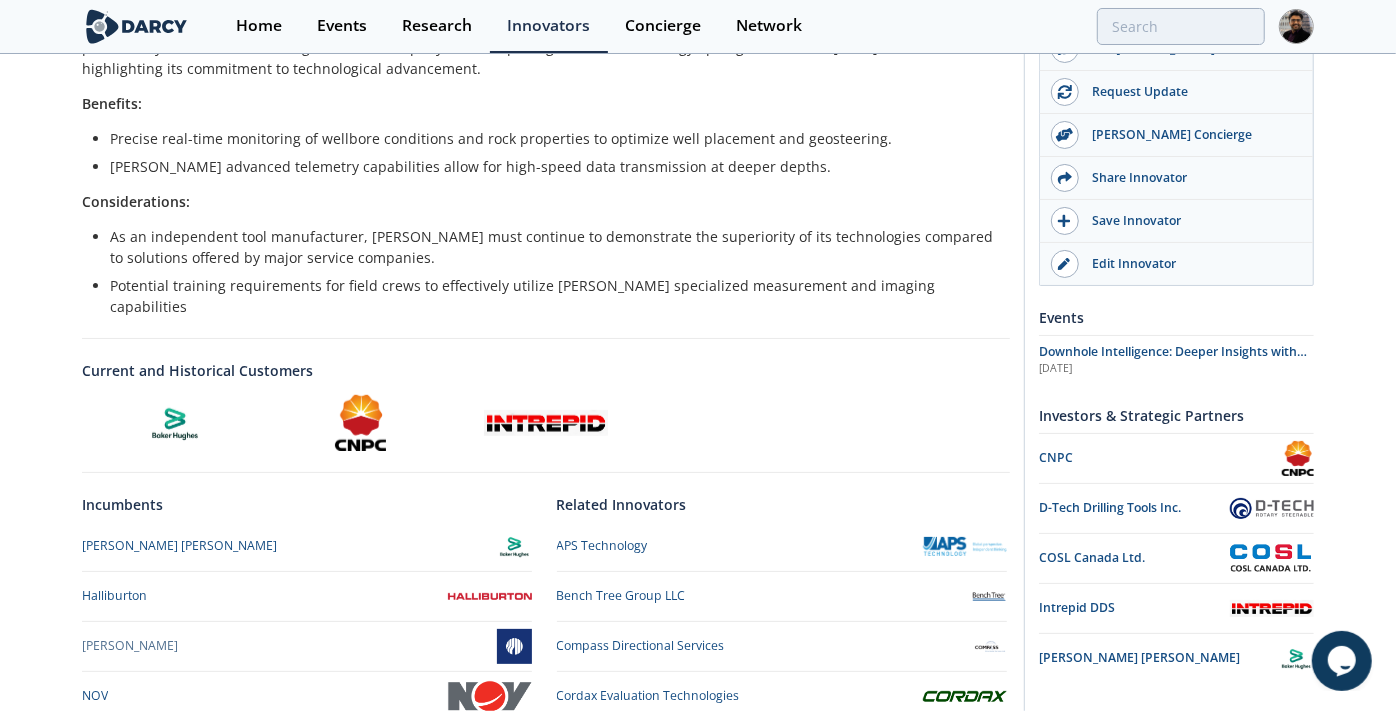 scroll, scrollTop: 740, scrollLeft: 0, axis: vertical 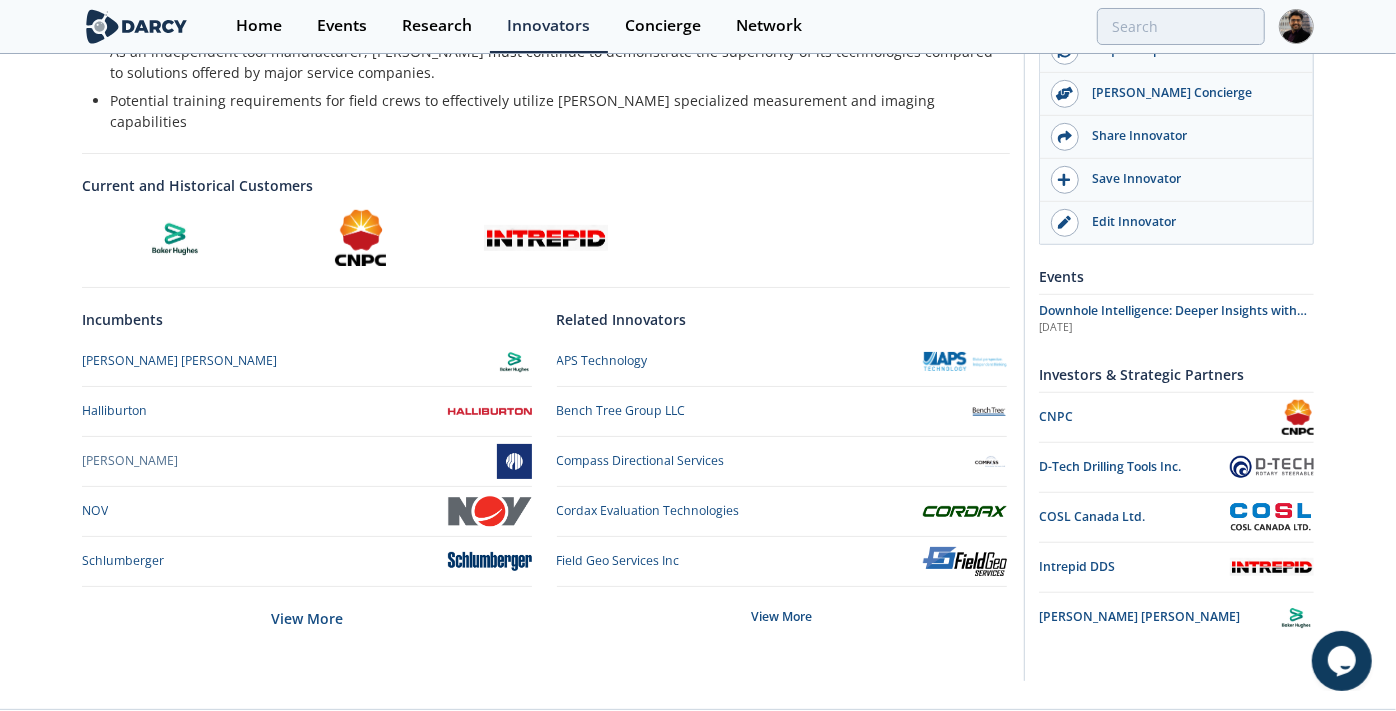 click on "View More" at bounding box center [782, 617] 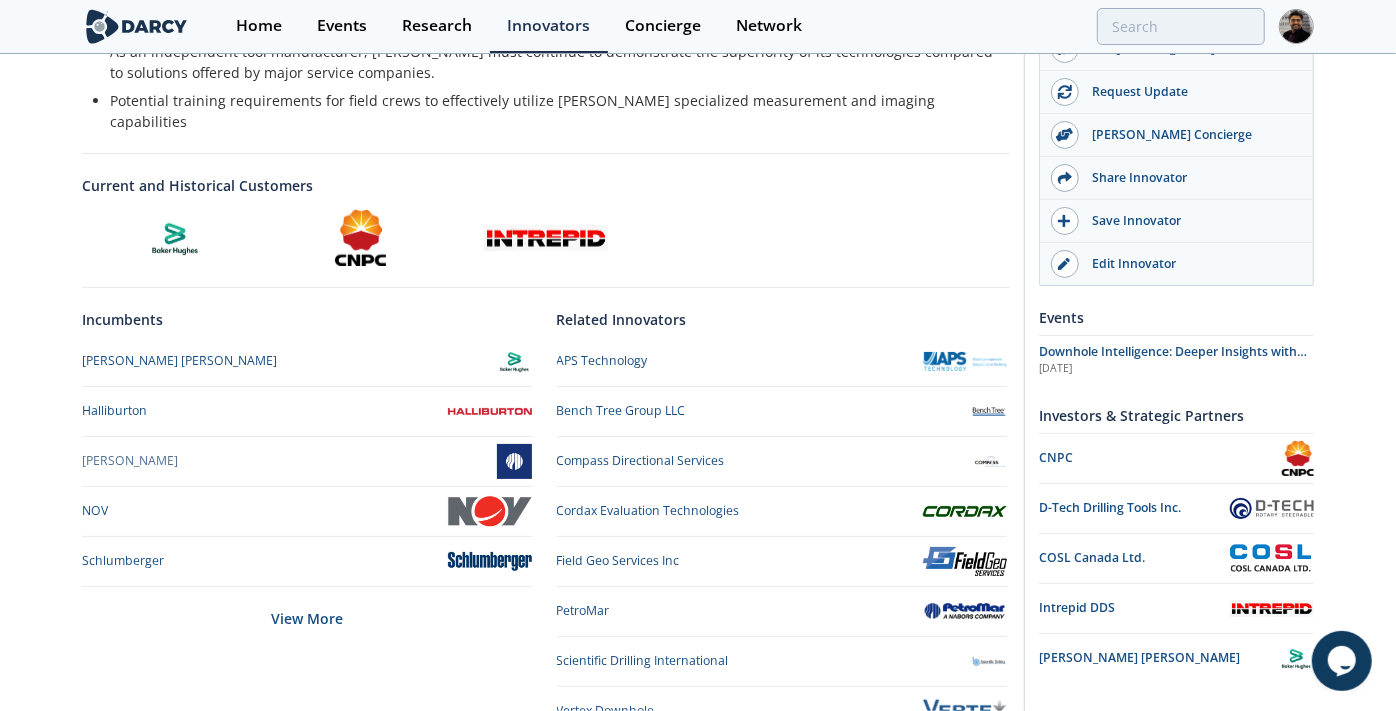click on "APS Technology" at bounding box center (602, 361) 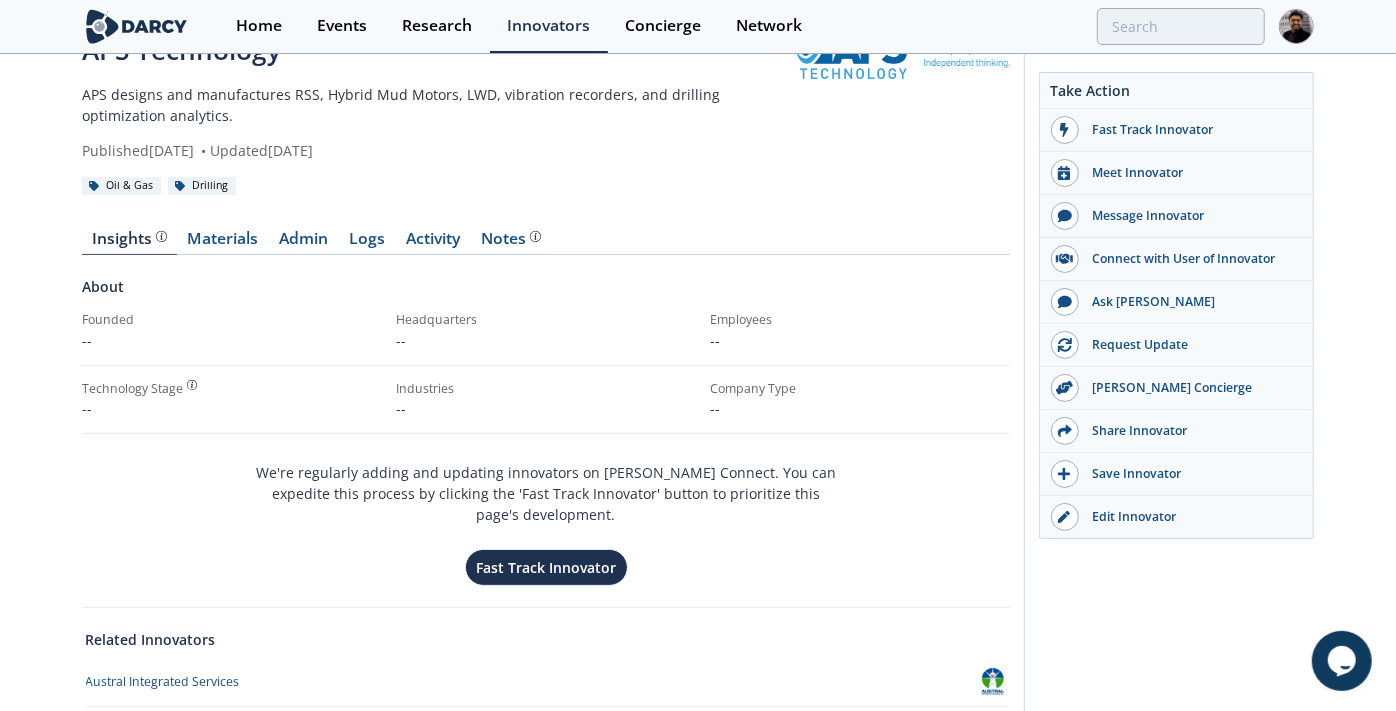 scroll, scrollTop: 0, scrollLeft: 0, axis: both 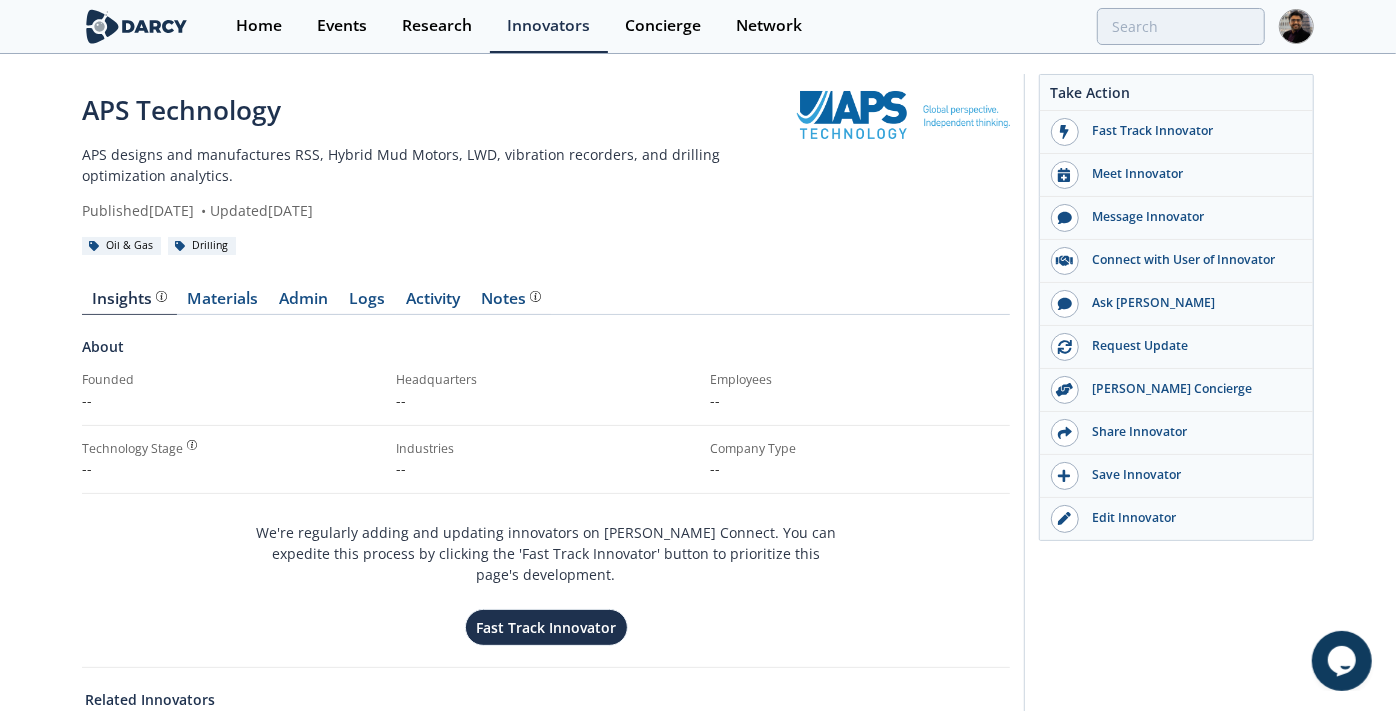 click on "Materials" at bounding box center (223, 303) 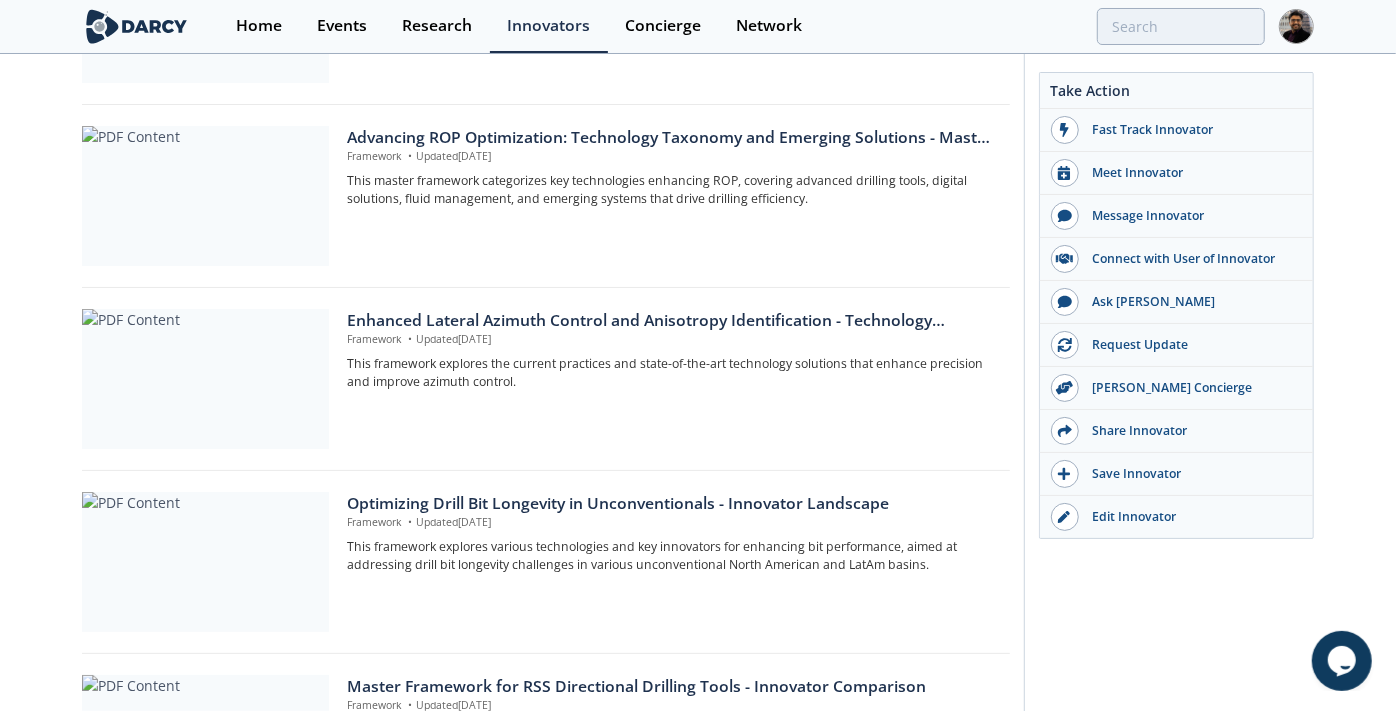scroll, scrollTop: 666, scrollLeft: 0, axis: vertical 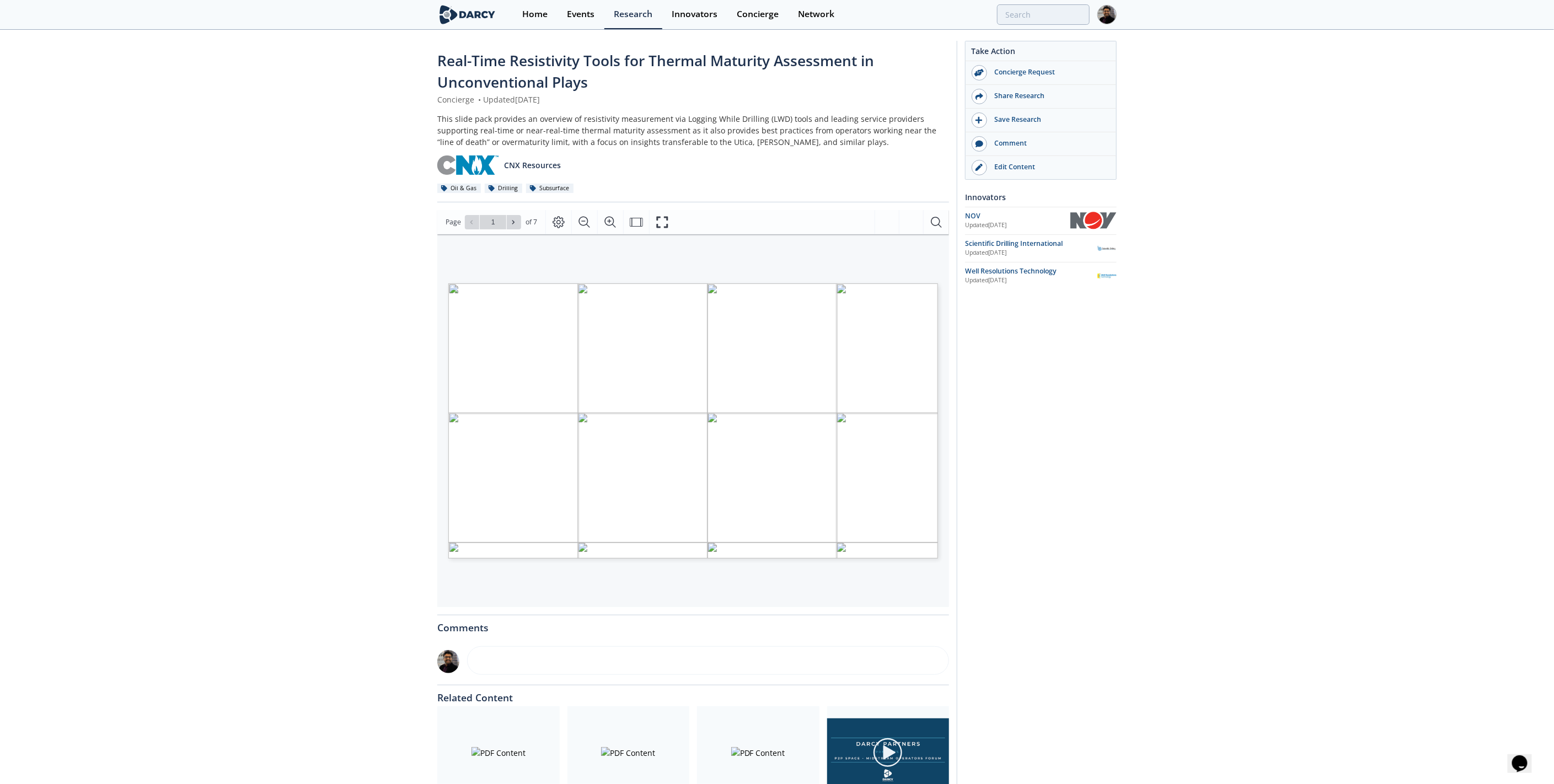click on "Edit Content" at bounding box center (1049, 167) 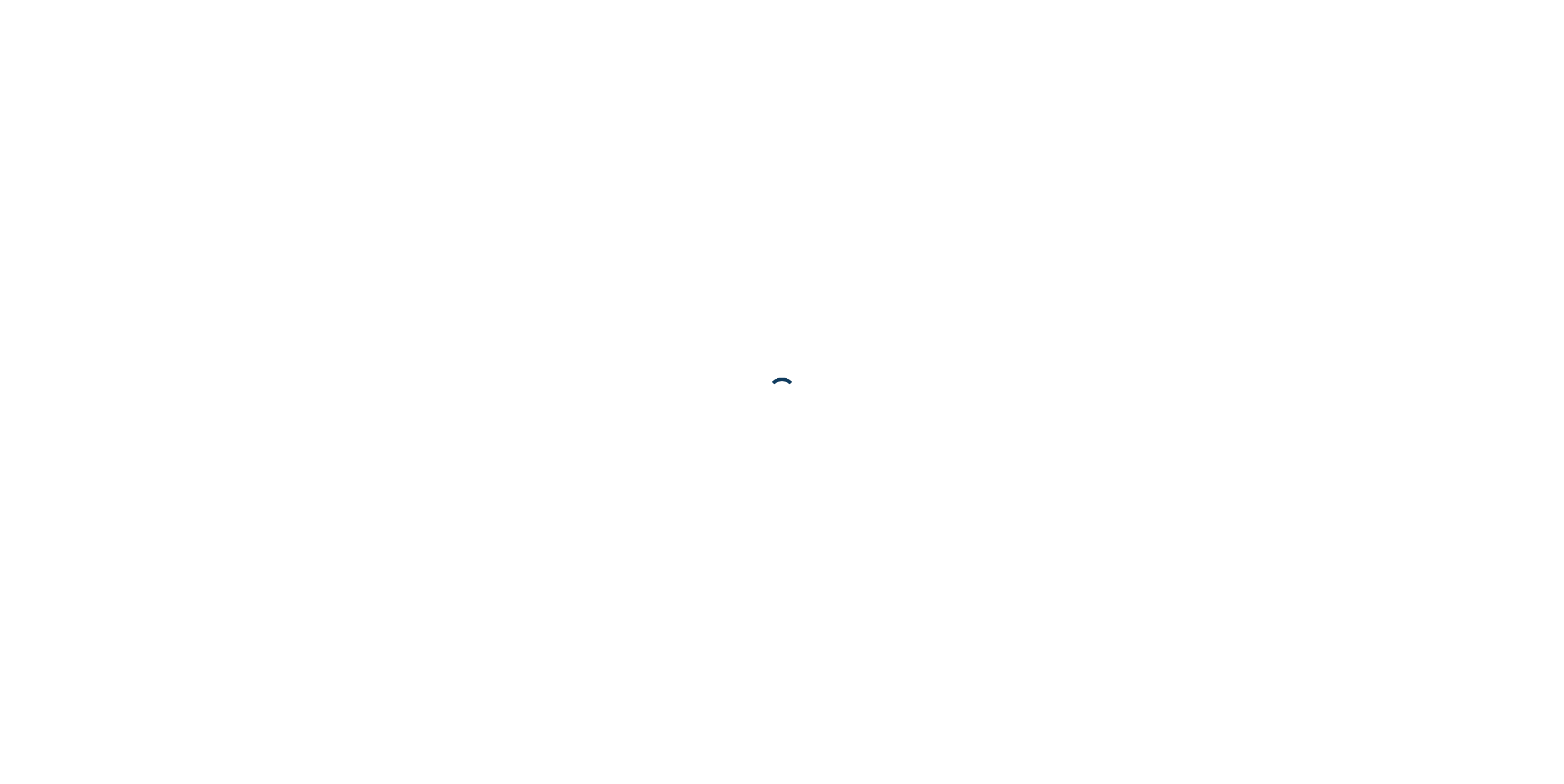 scroll, scrollTop: 0, scrollLeft: 0, axis: both 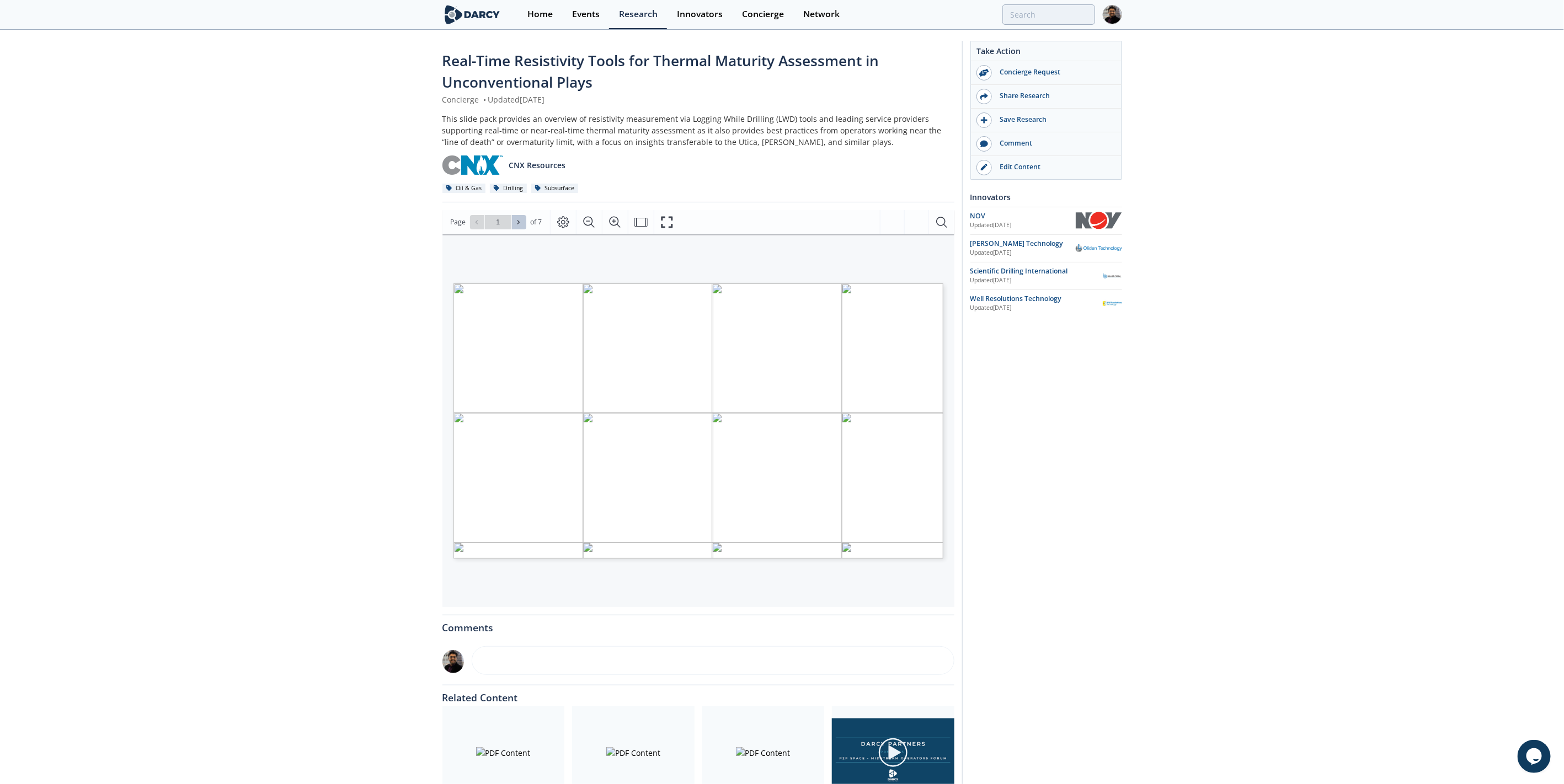 click 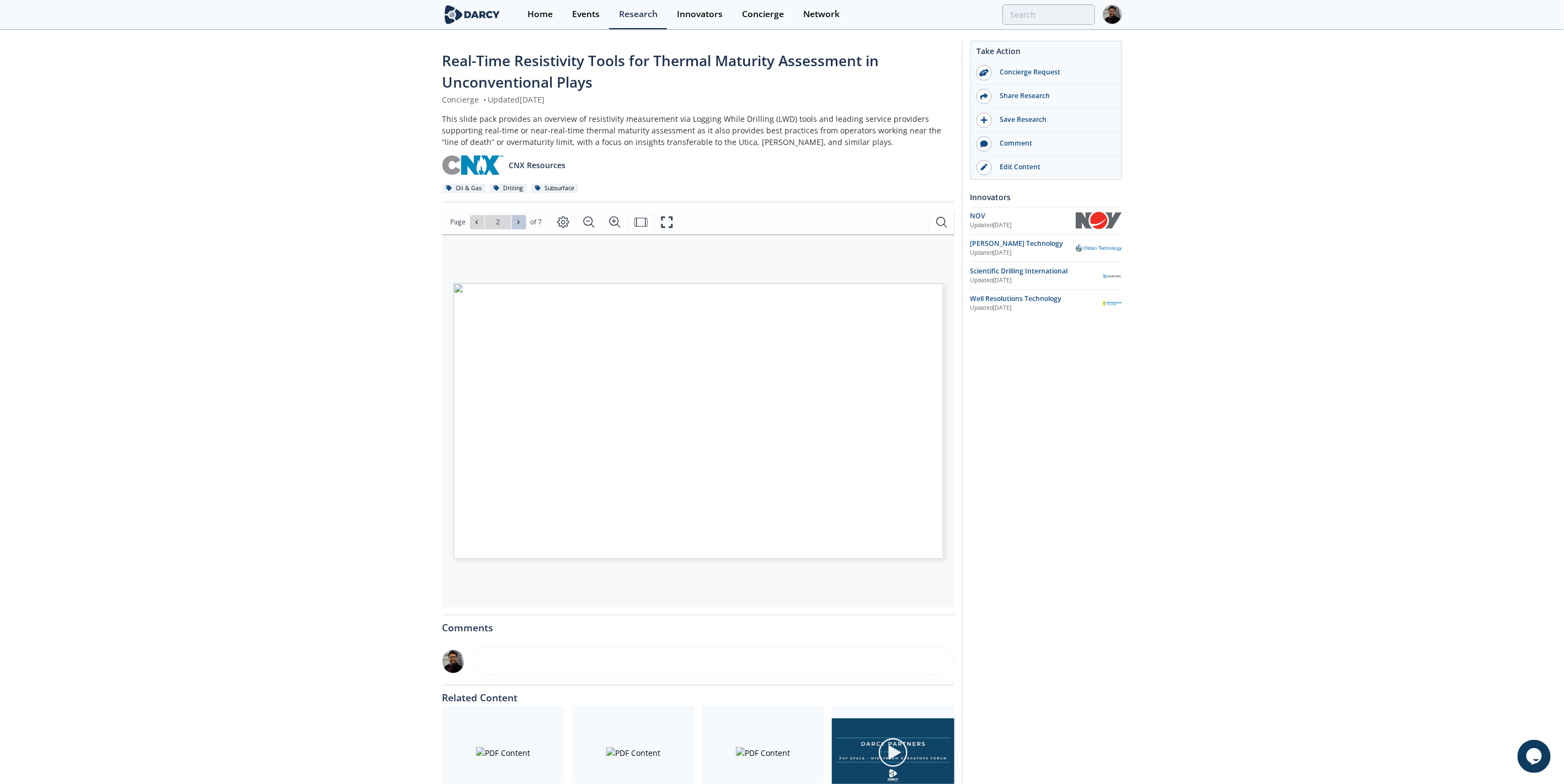 click 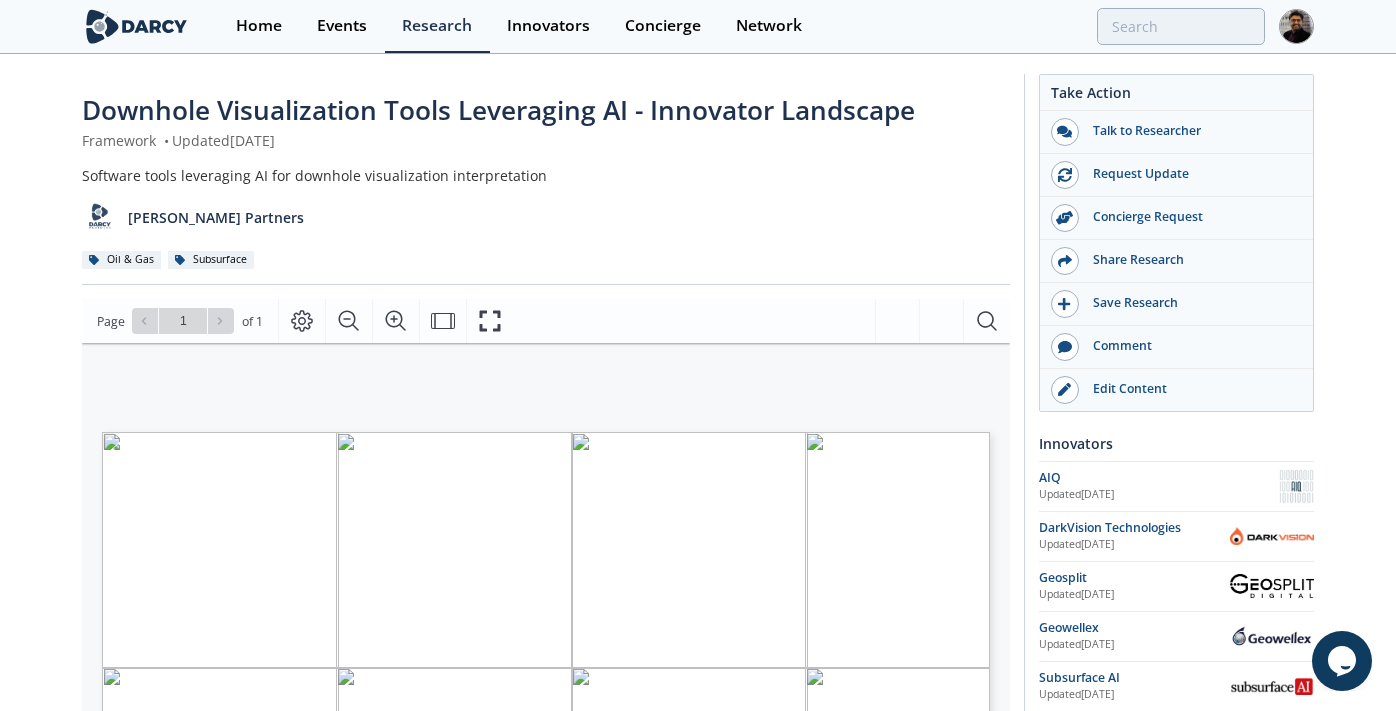 scroll, scrollTop: 0, scrollLeft: 0, axis: both 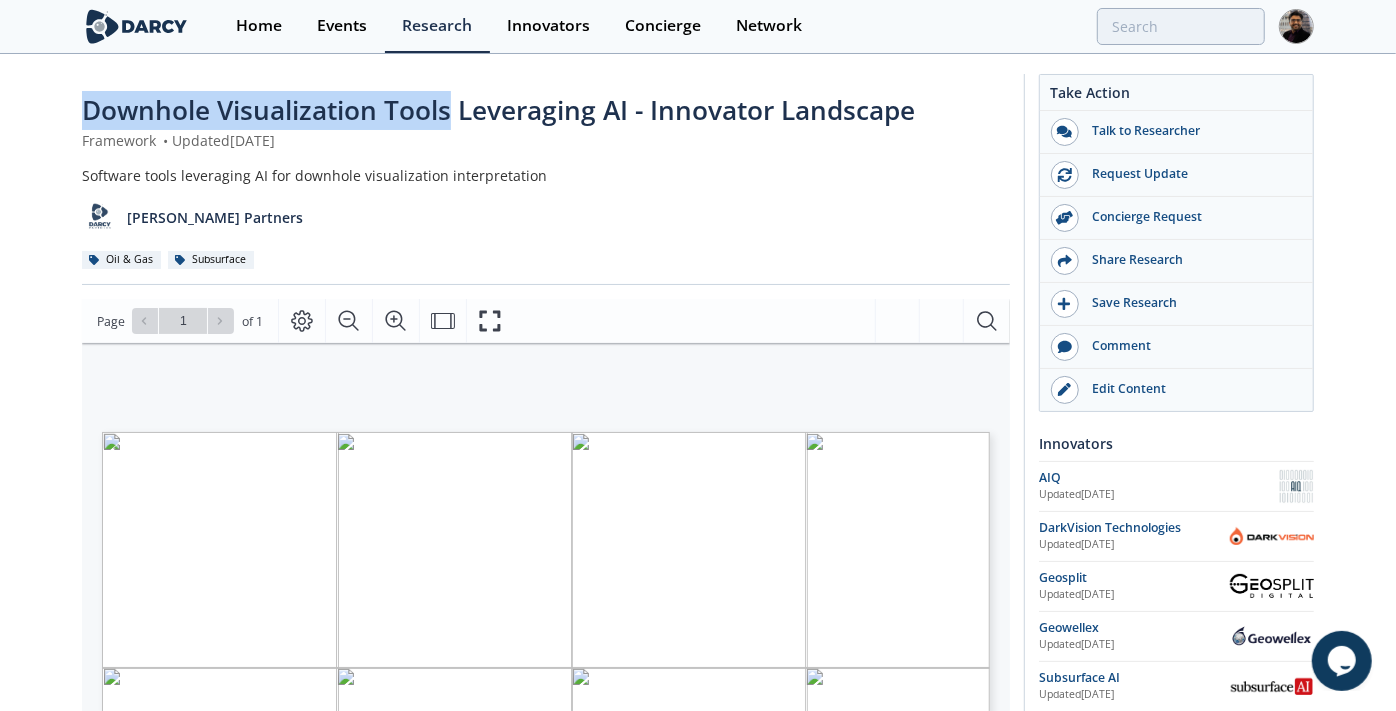 drag, startPoint x: 454, startPoint y: 110, endPoint x: 76, endPoint y: 105, distance: 378.03308 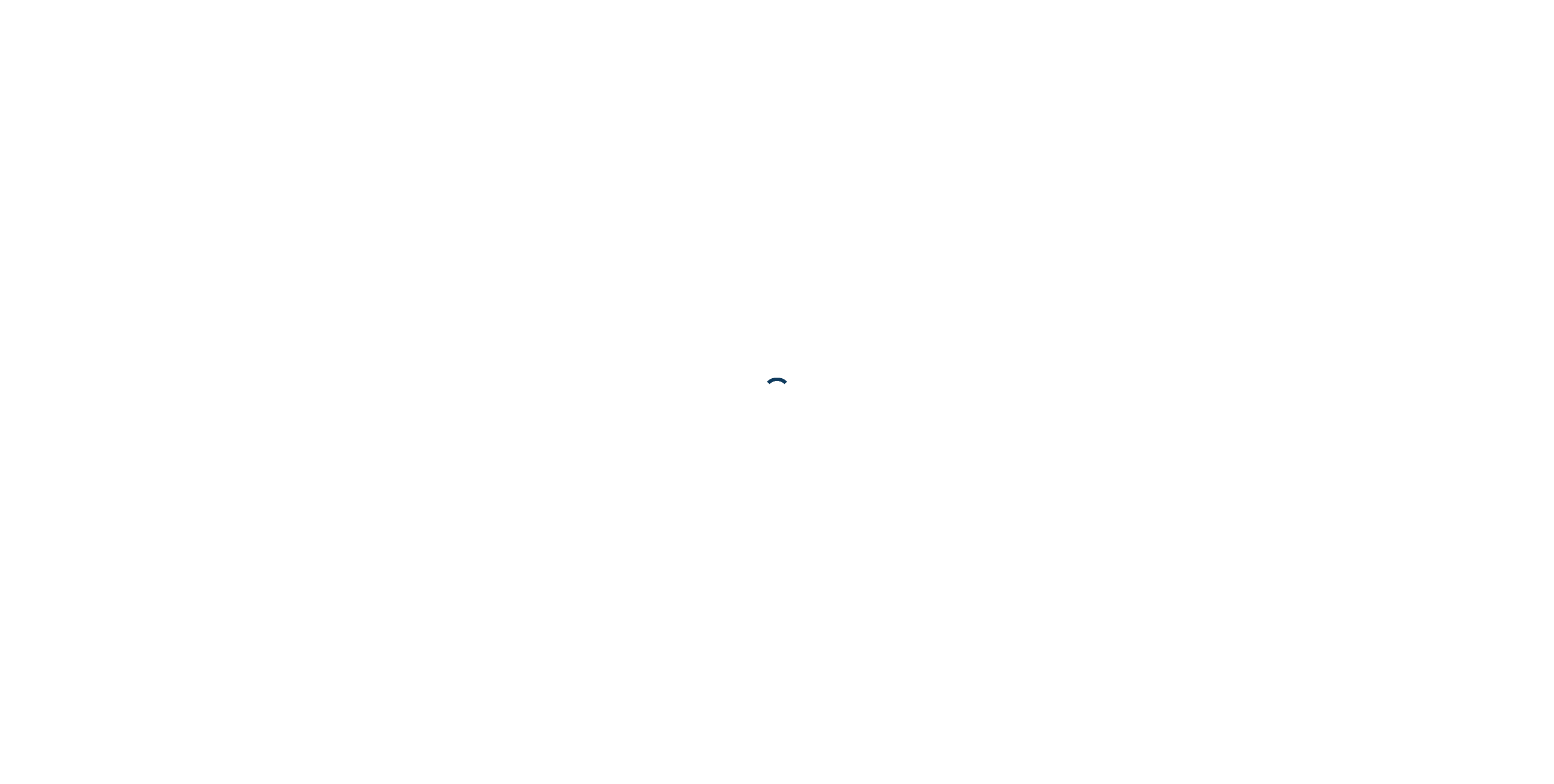 scroll, scrollTop: 0, scrollLeft: 0, axis: both 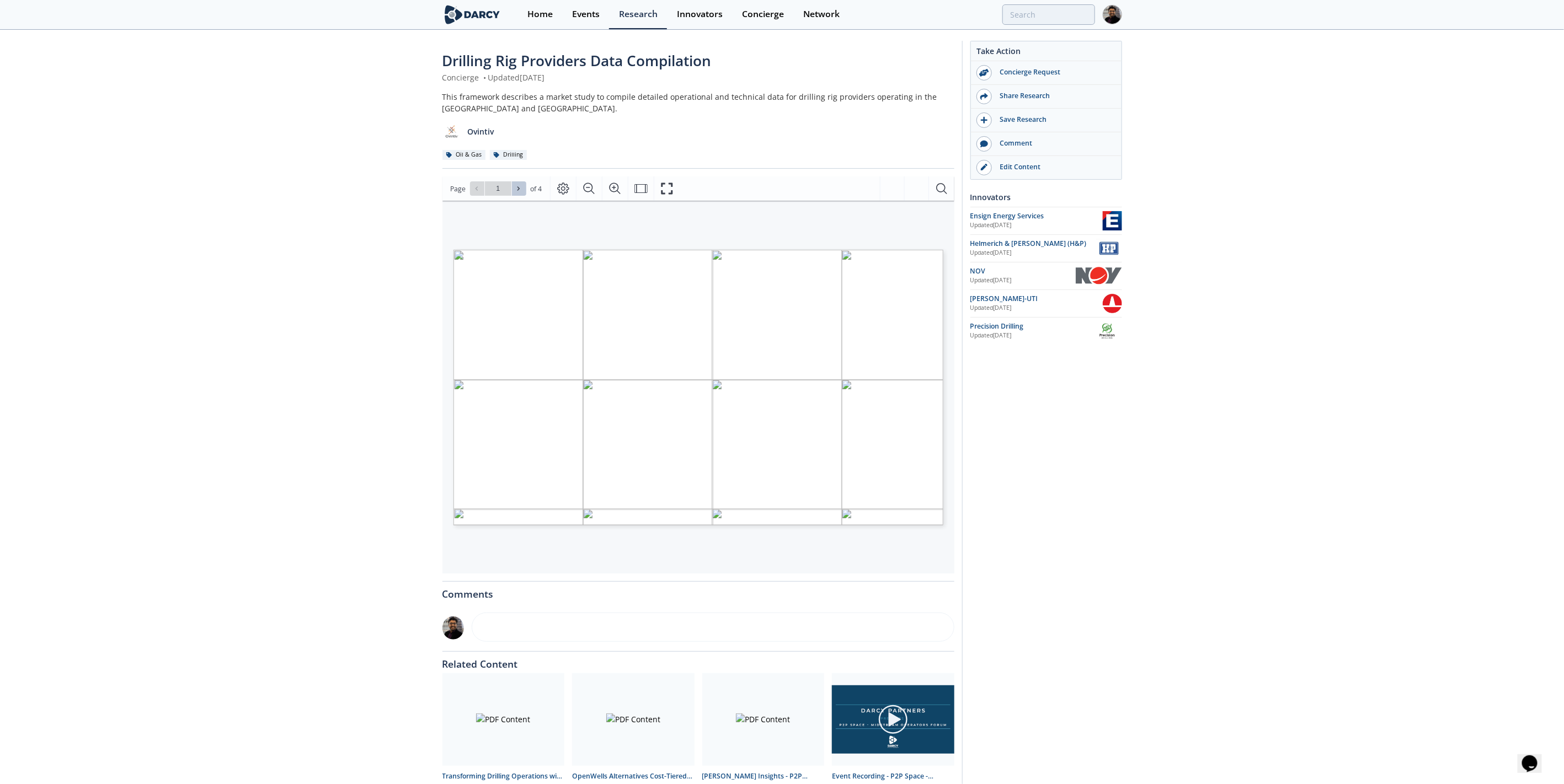 click at bounding box center (519, 189) 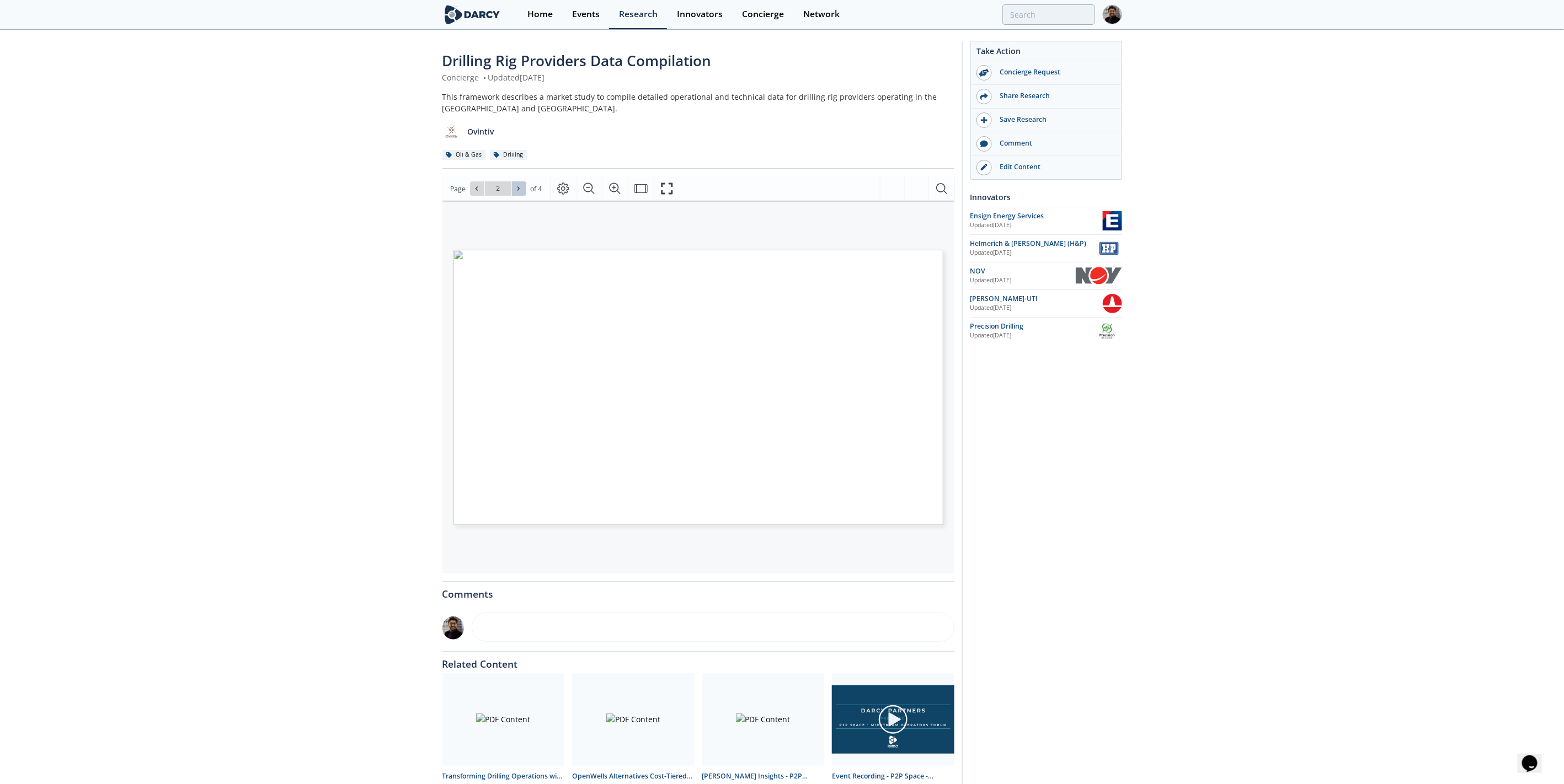 click at bounding box center [519, 189] 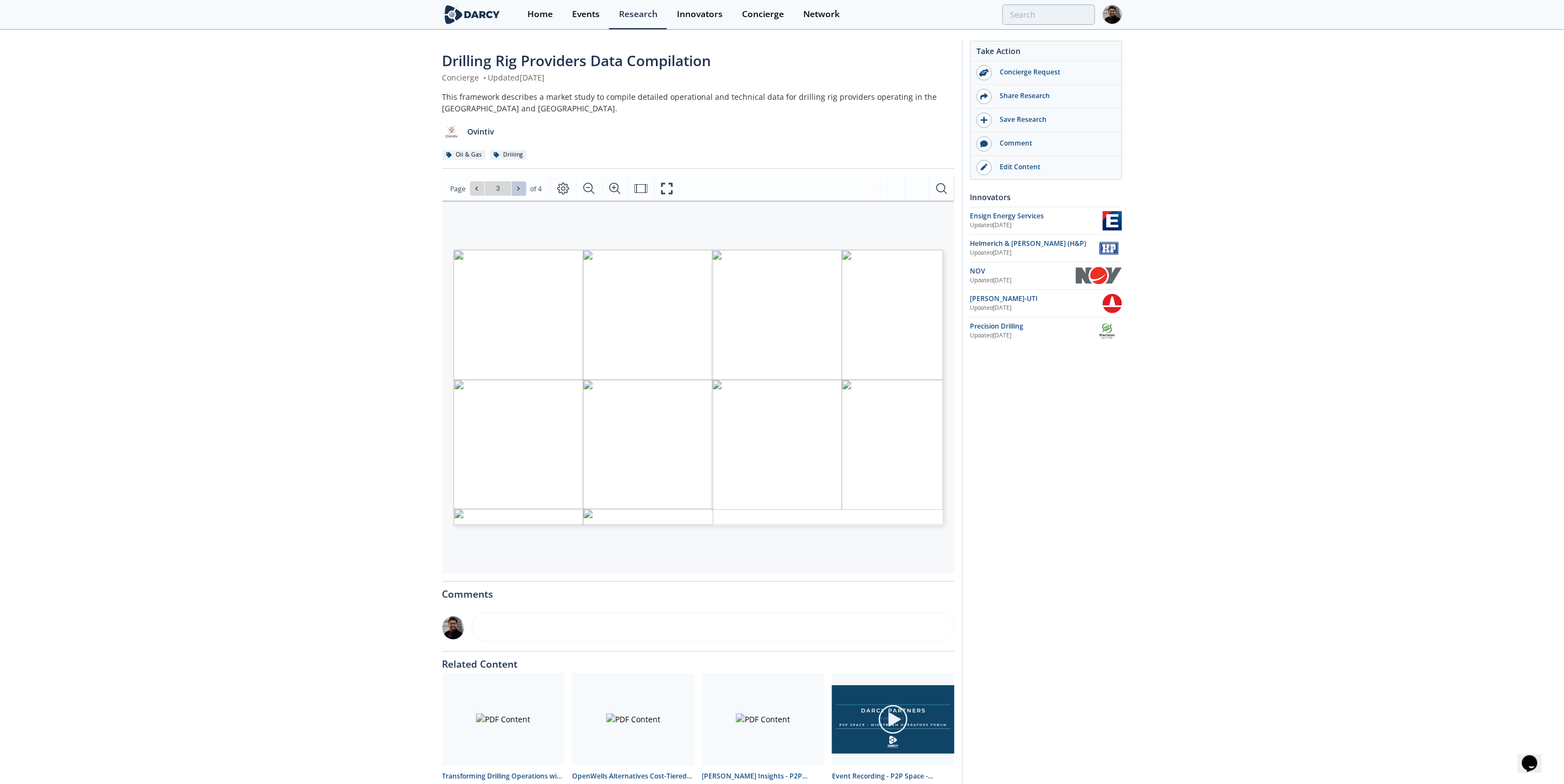 click at bounding box center (519, 189) 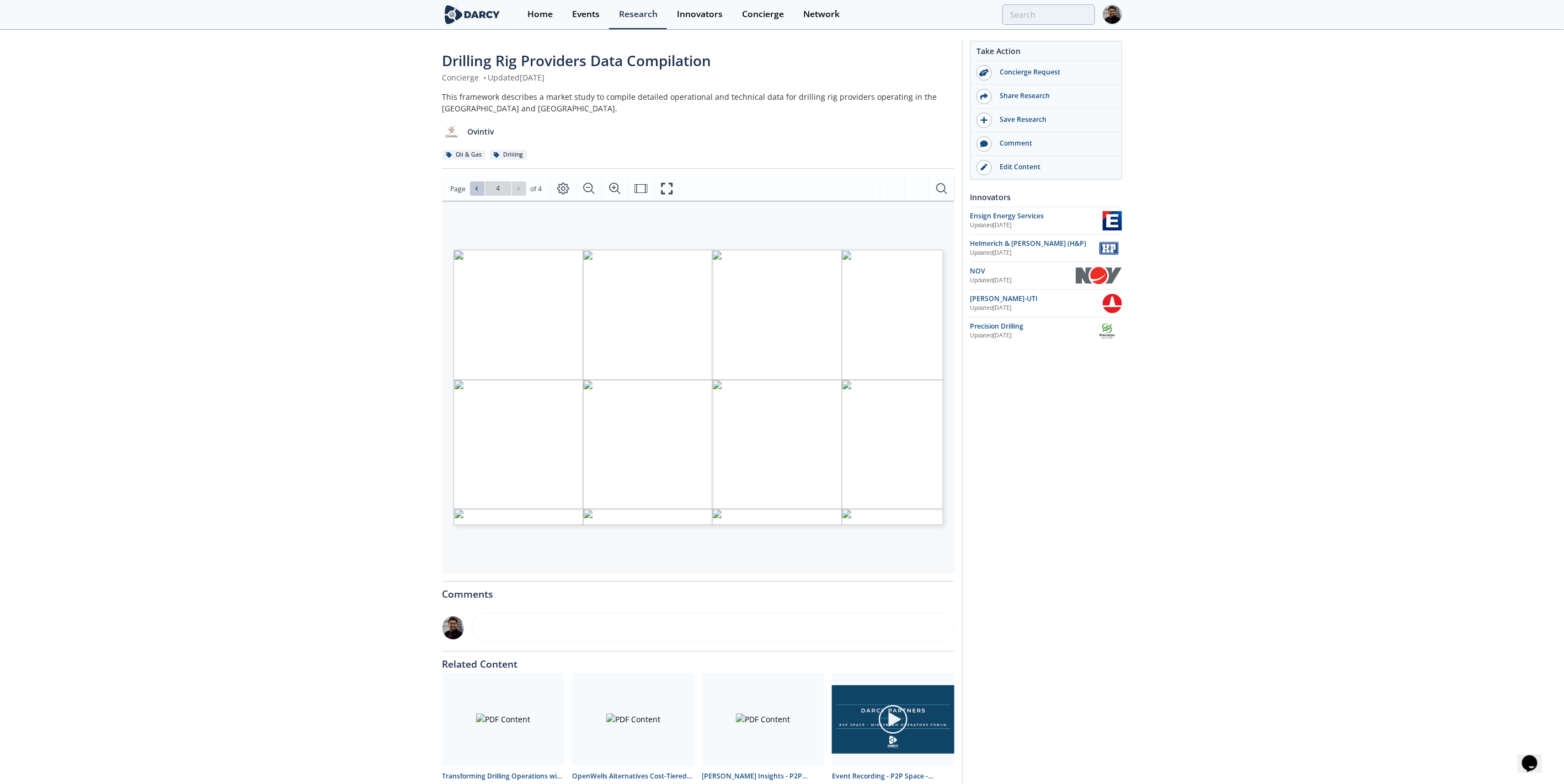 click at bounding box center (477, 189) 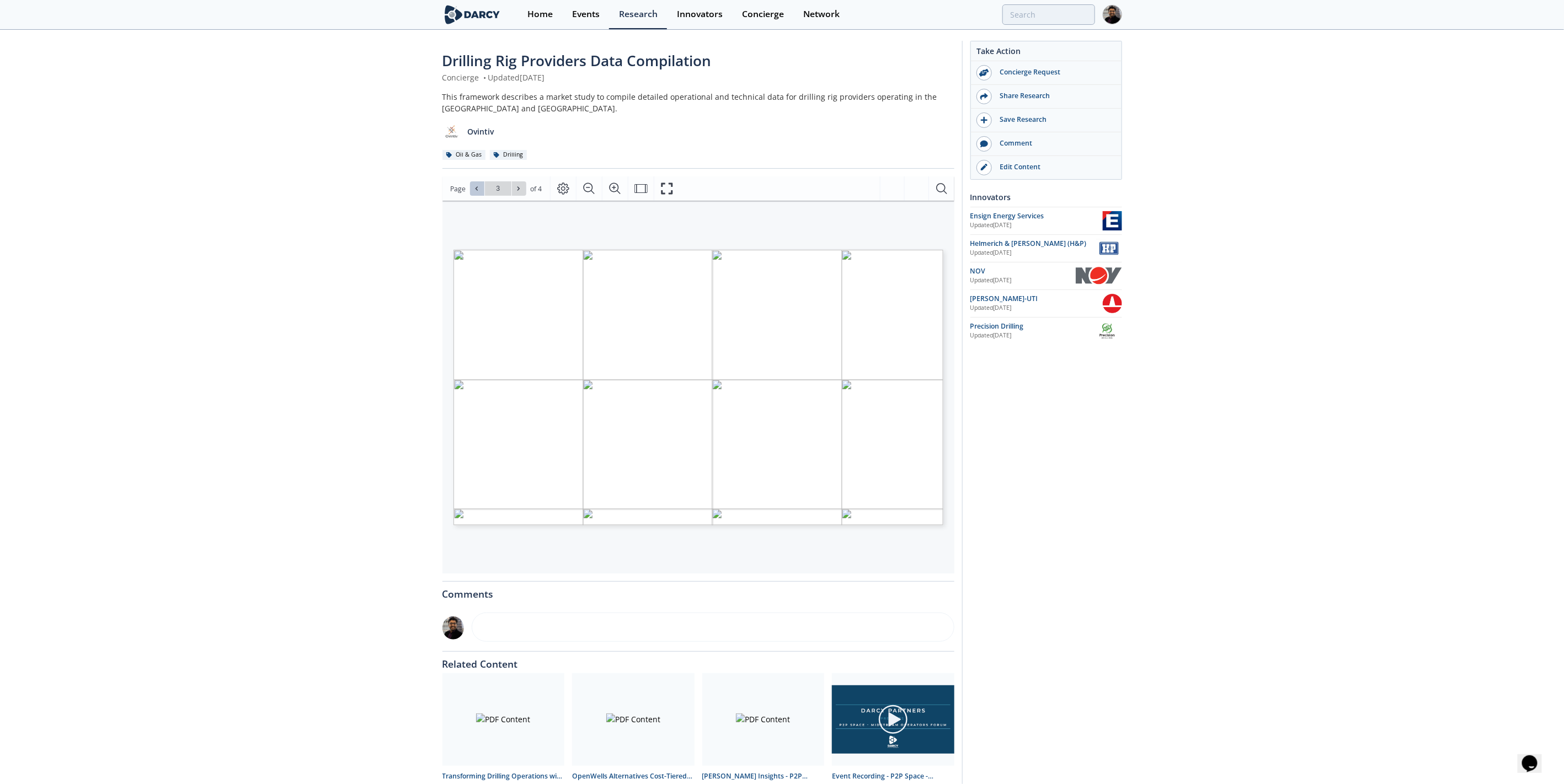 click 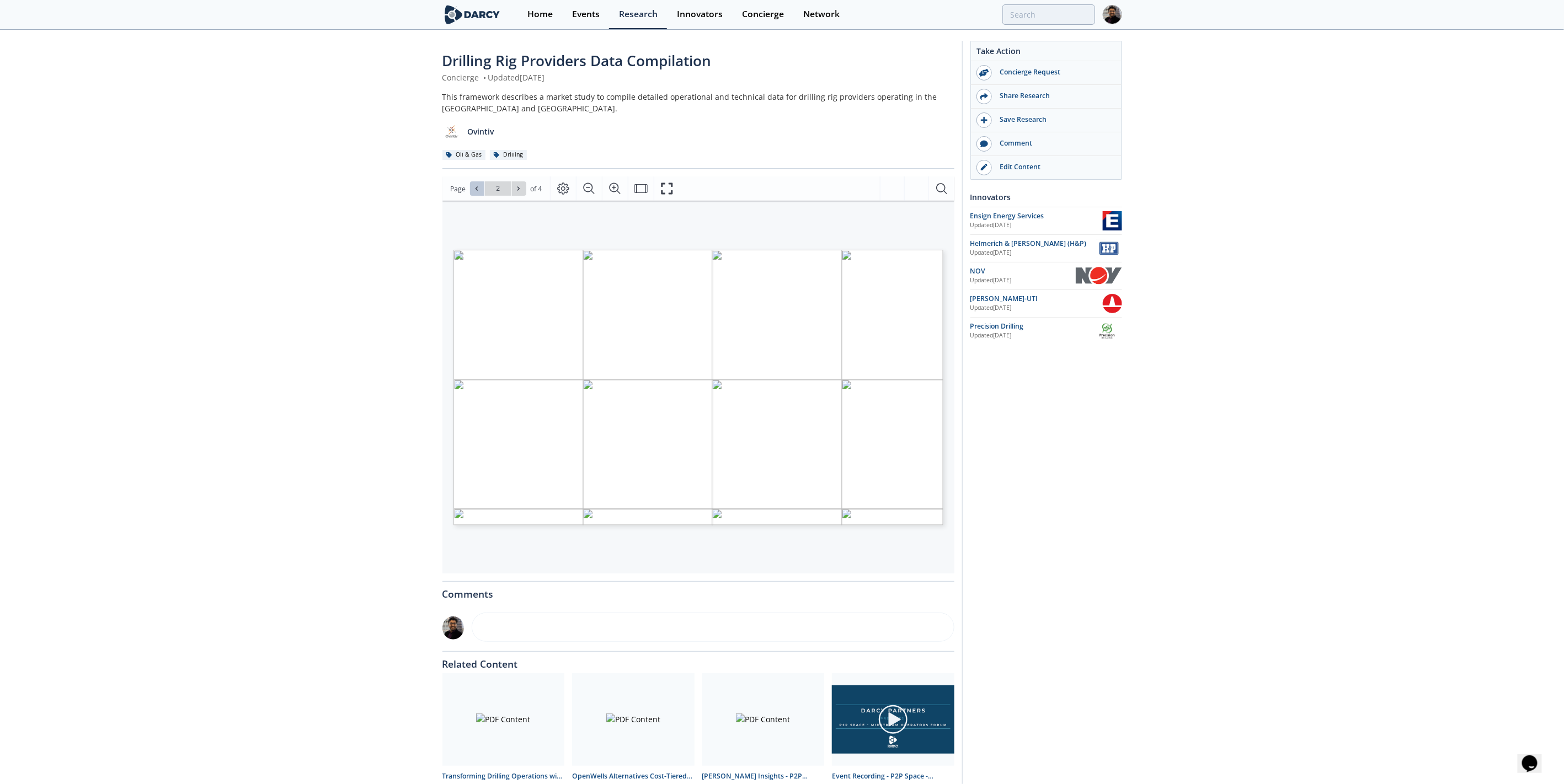 click at bounding box center [519, 189] 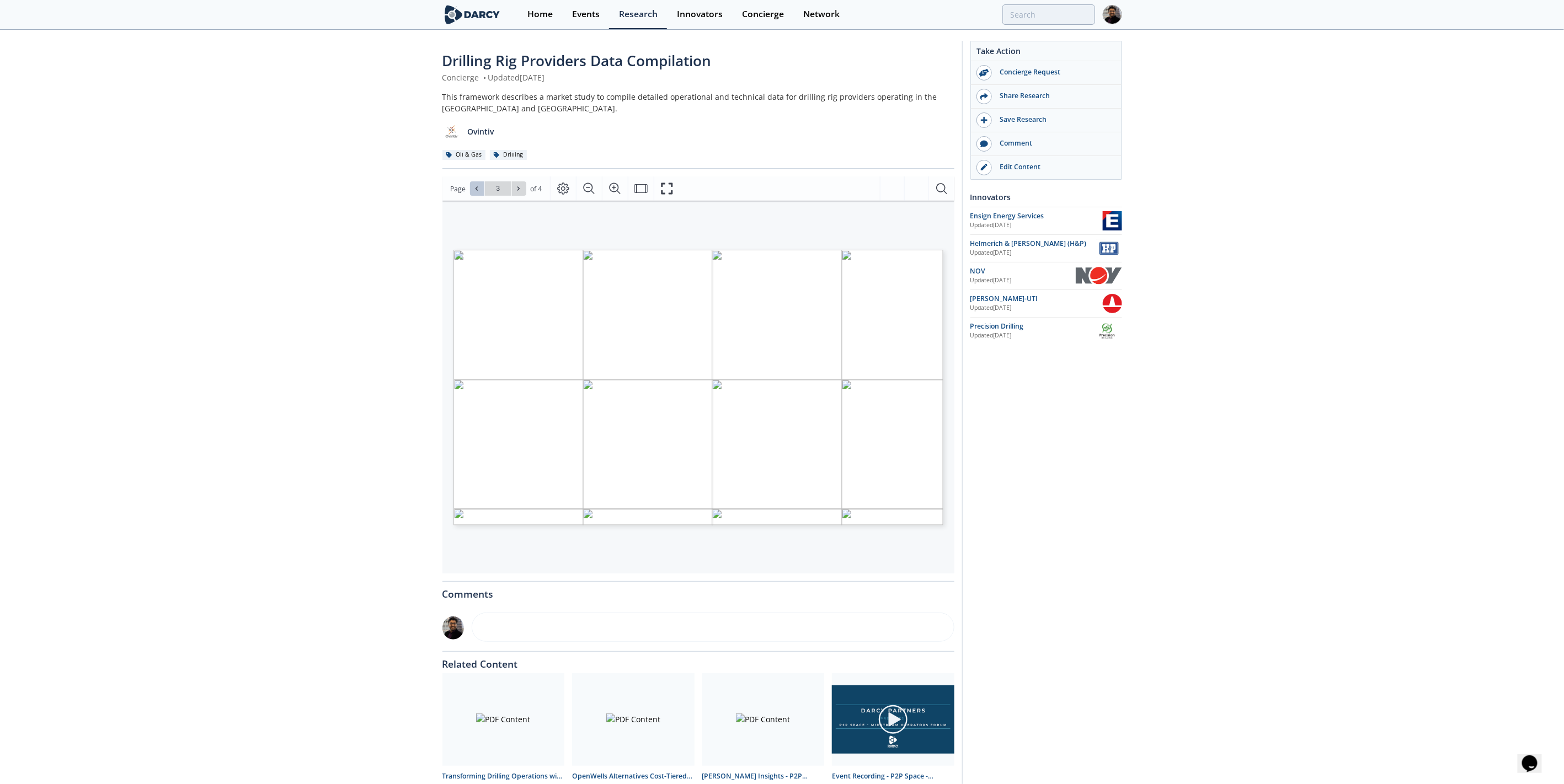 click at bounding box center [519, 189] 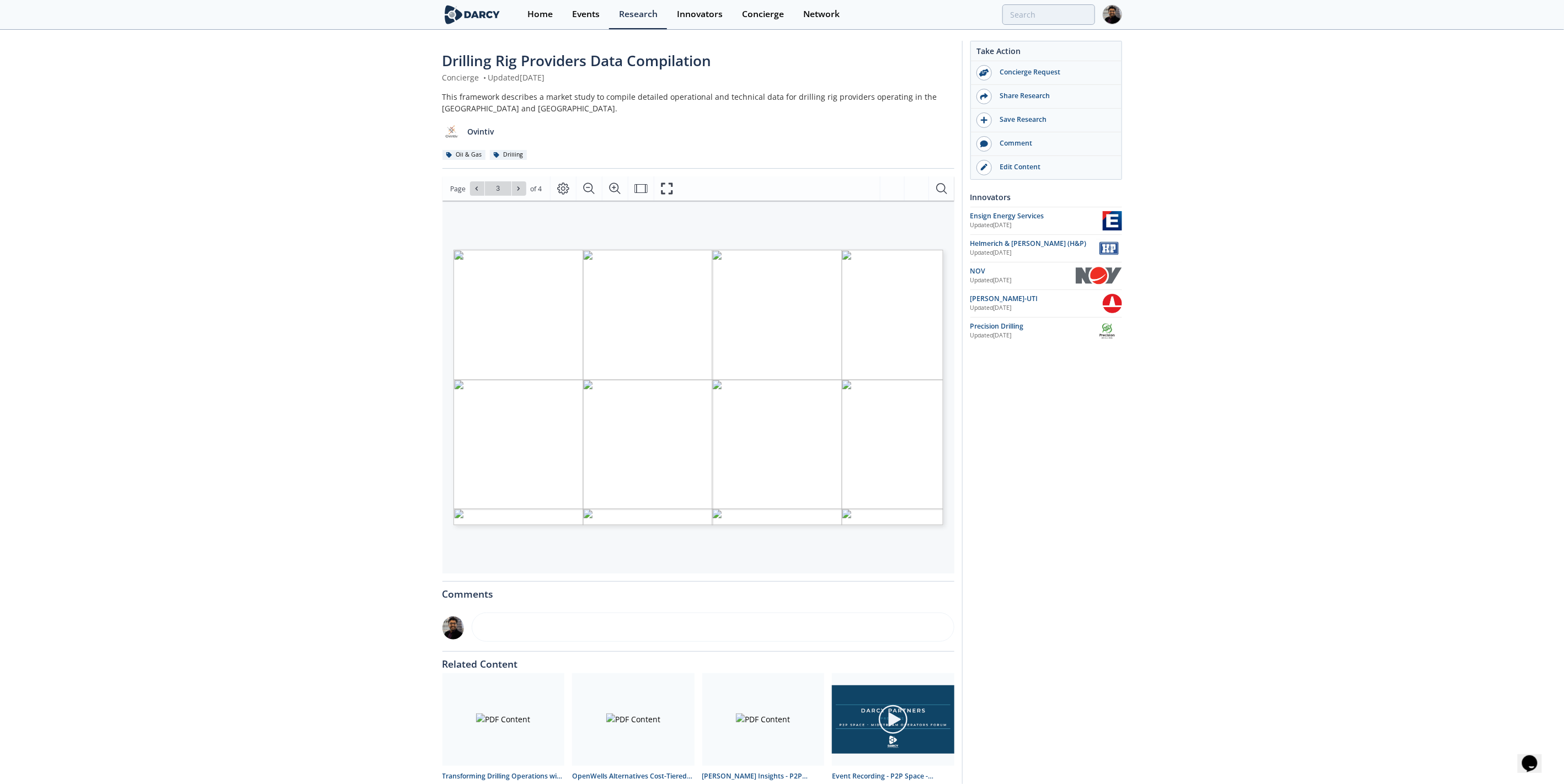 type on "4" 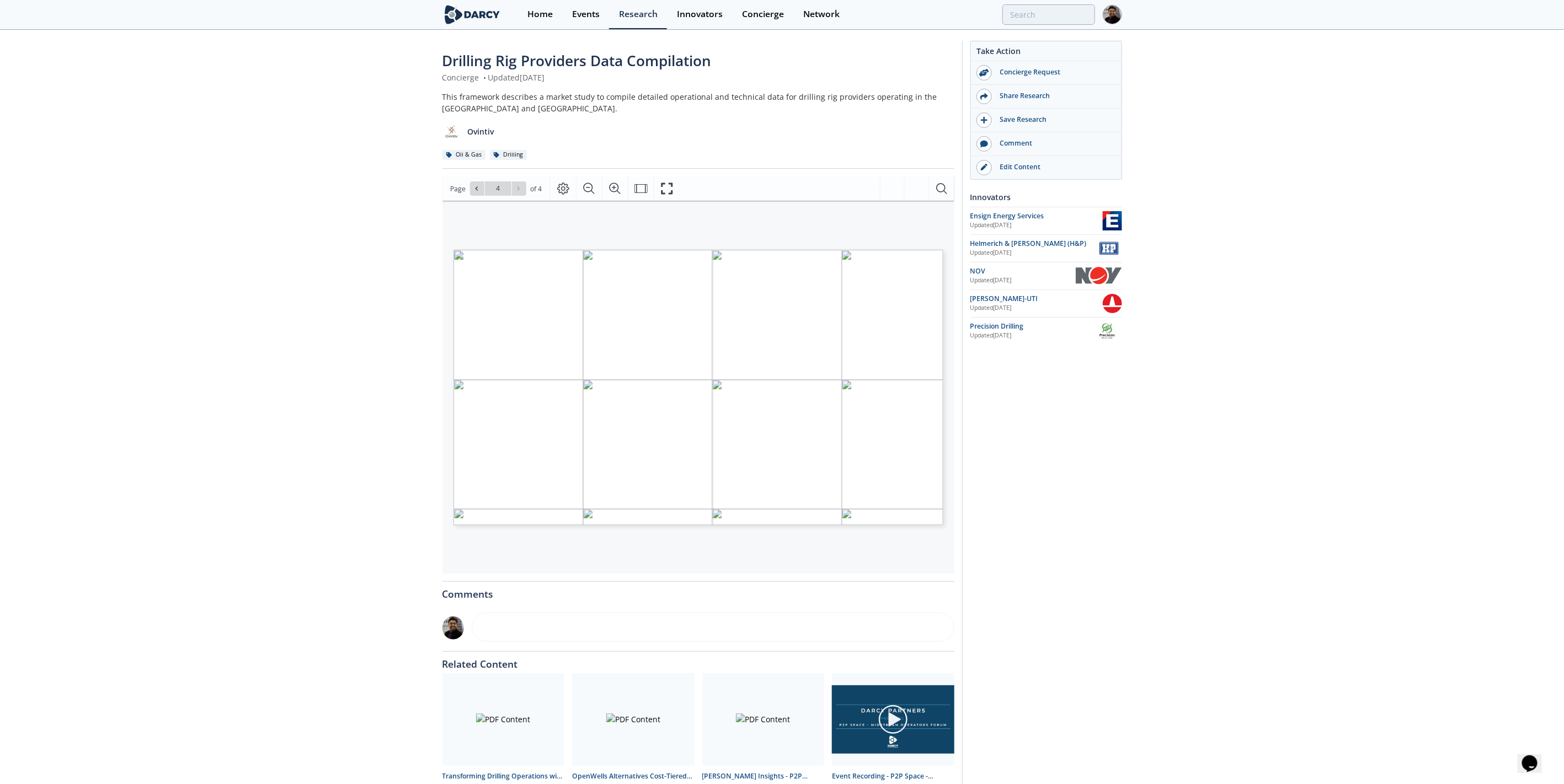 click on "Go to Page 4" at bounding box center [498, 189] 